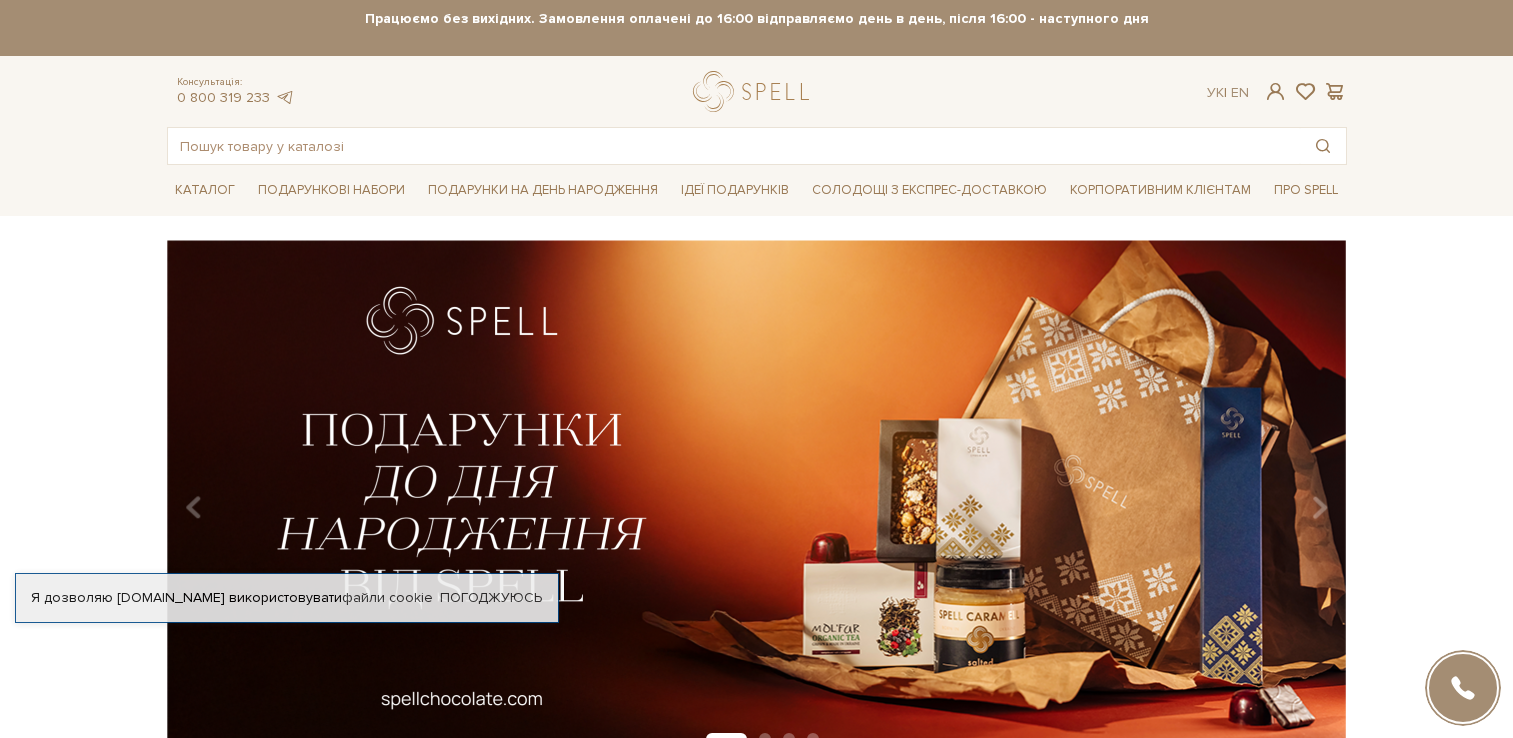 scroll, scrollTop: 0, scrollLeft: 0, axis: both 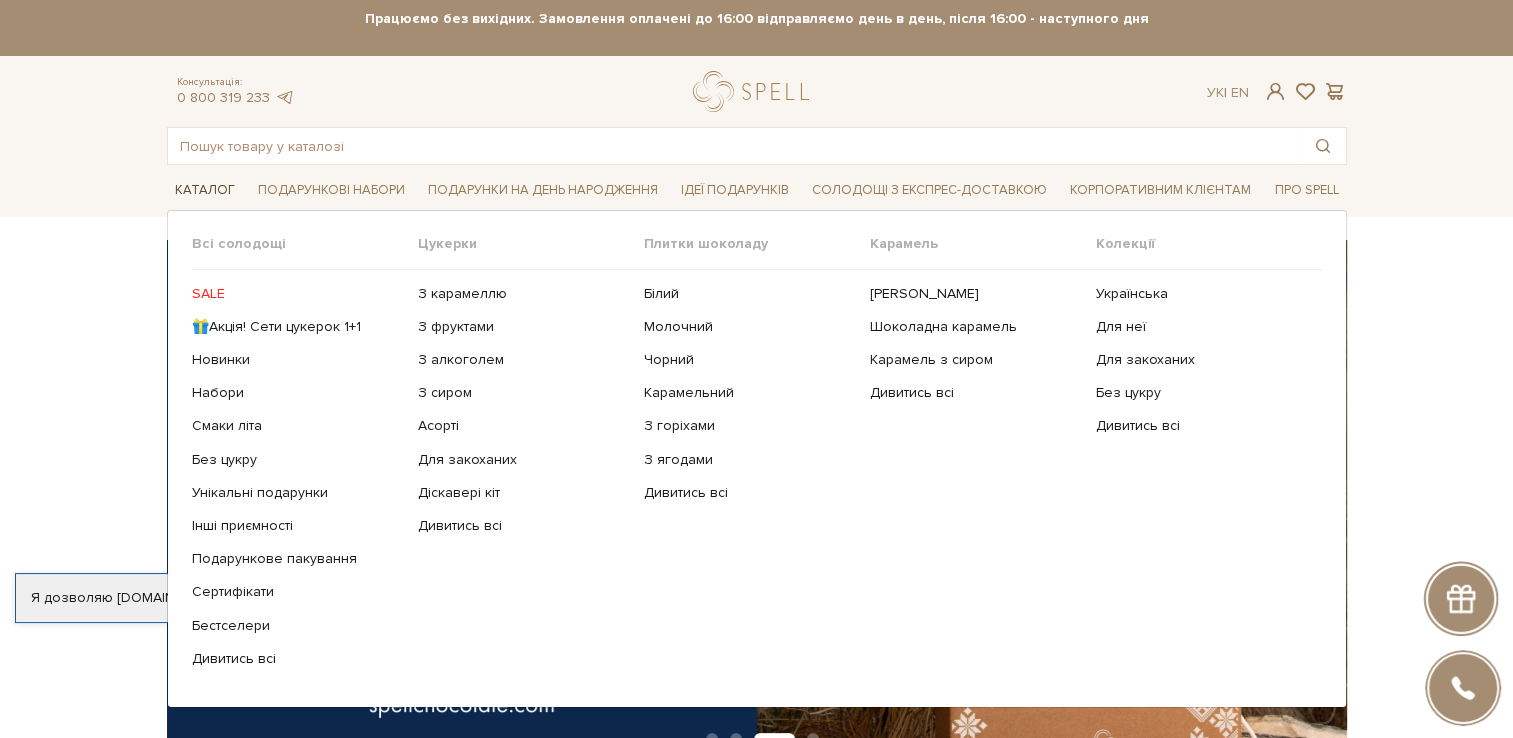 click on "Каталог" at bounding box center [205, 190] 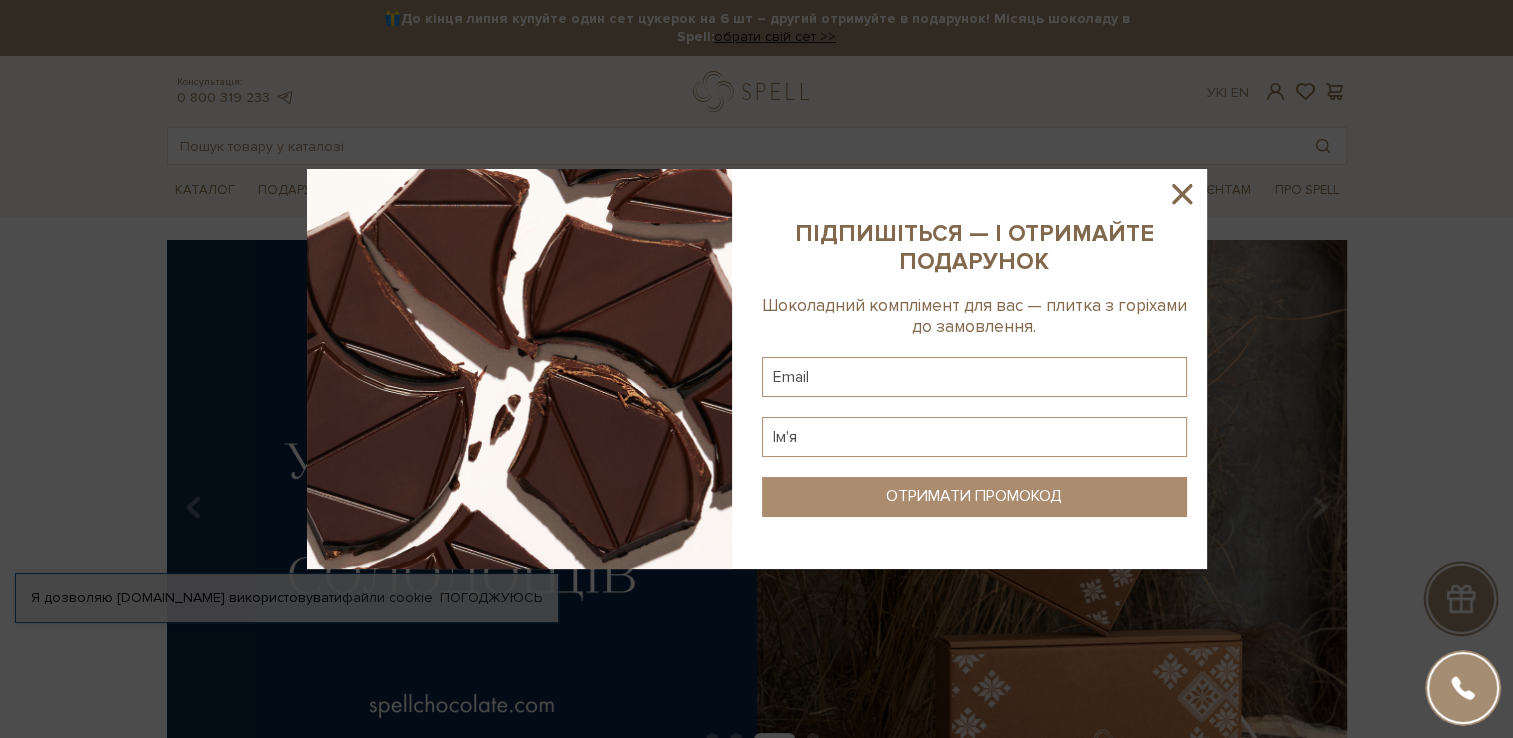 click 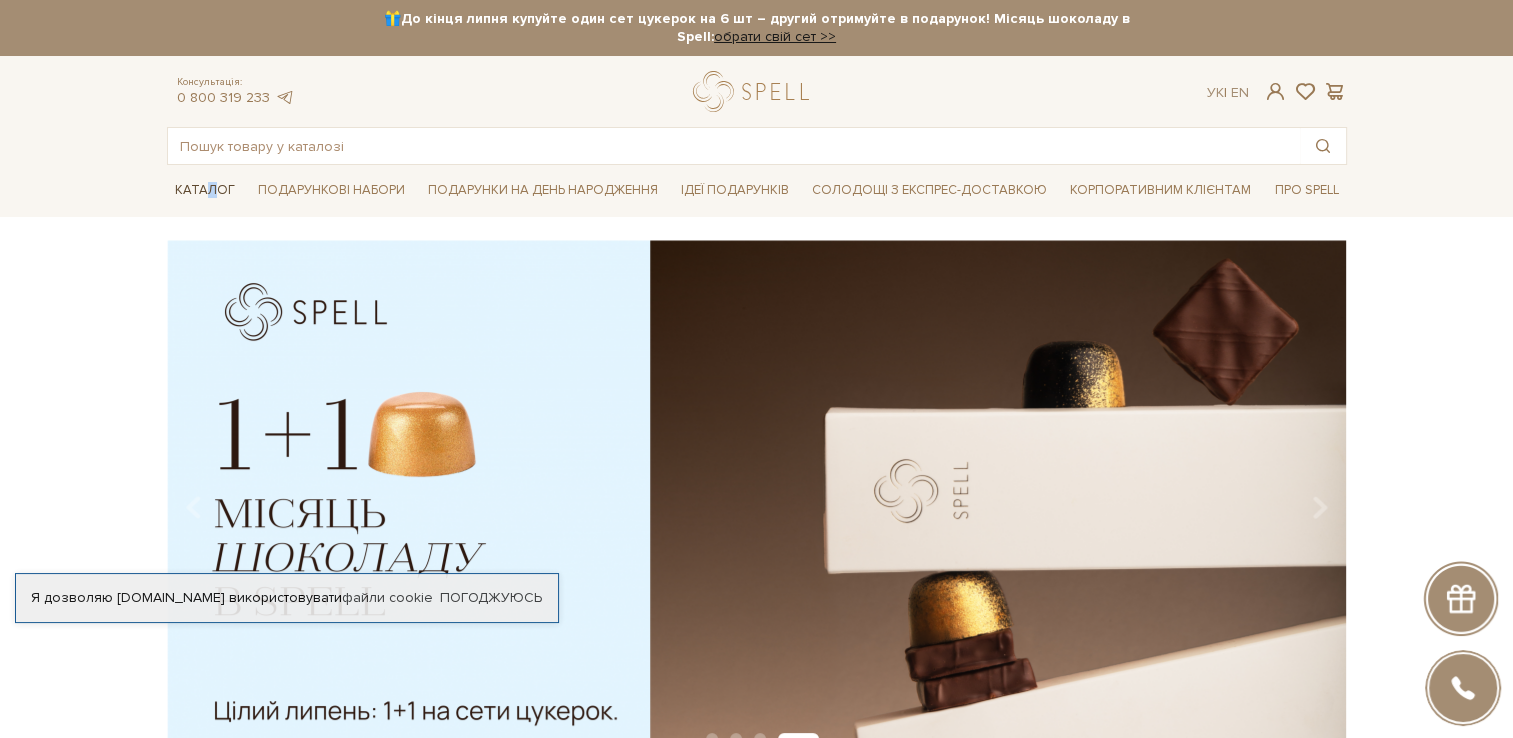 click on "Каталог" at bounding box center (205, 190) 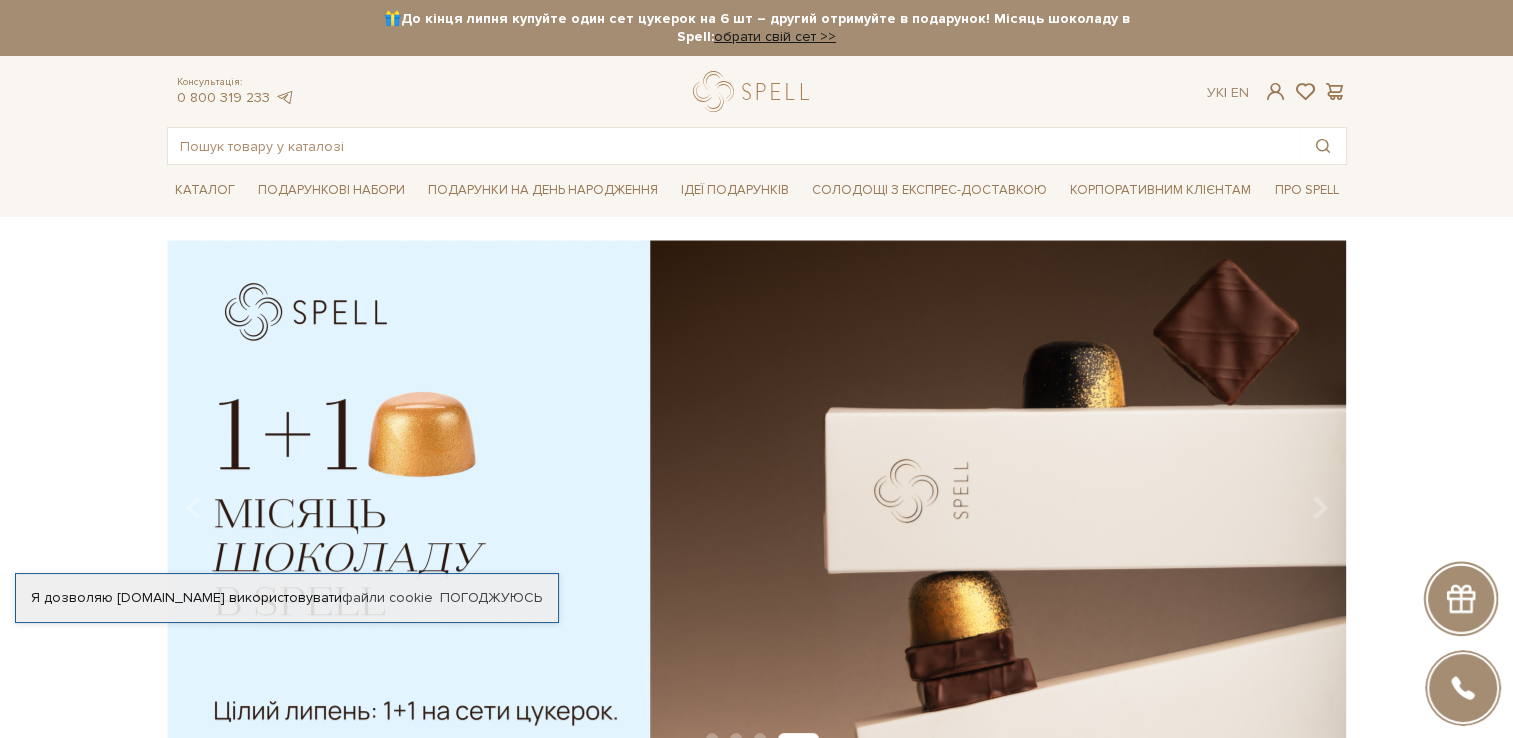 drag, startPoint x: 211, startPoint y: 186, endPoint x: 112, endPoint y: 163, distance: 101.636604 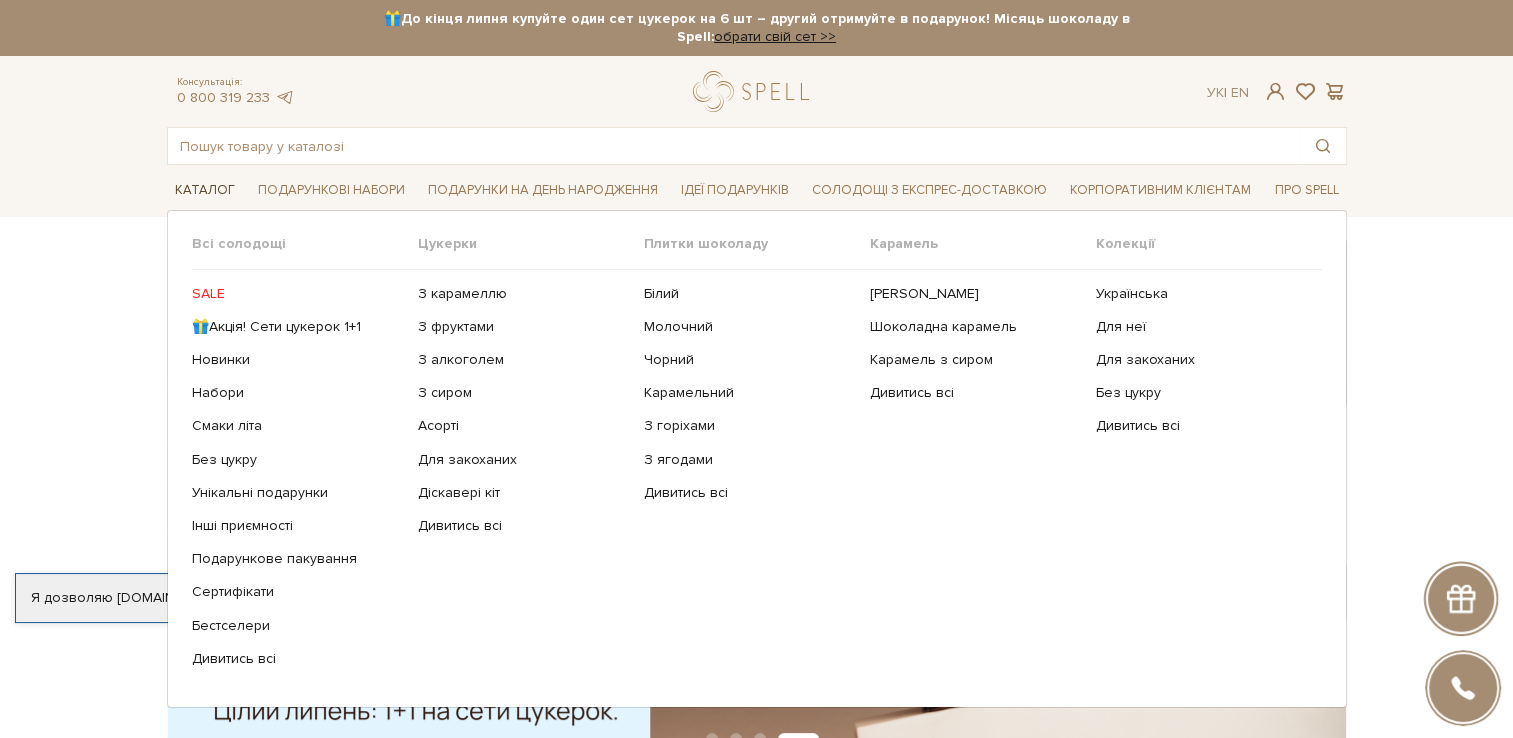 click on "Каталог" at bounding box center [205, 190] 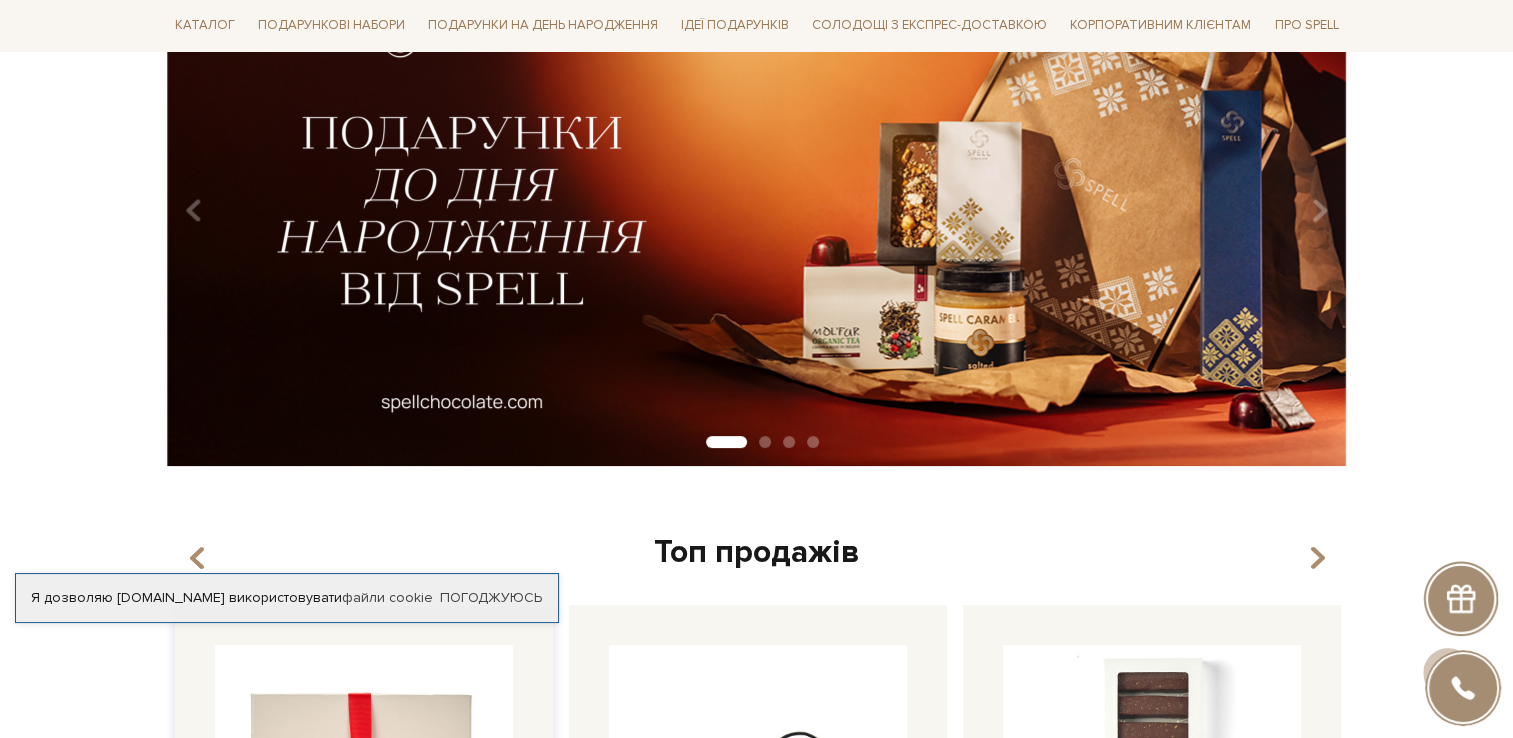 scroll, scrollTop: 500, scrollLeft: 0, axis: vertical 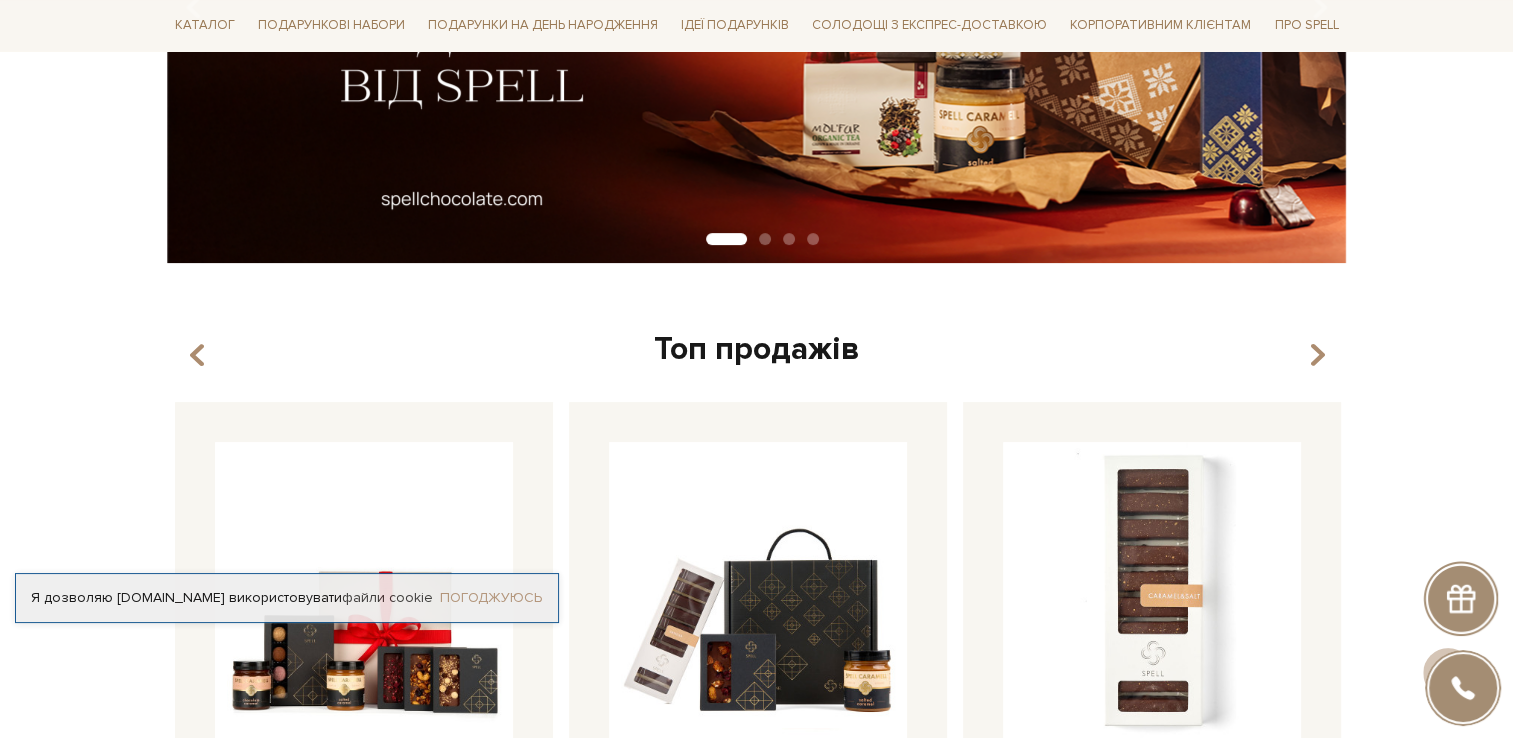 click on "Погоджуюсь" at bounding box center [491, 598] 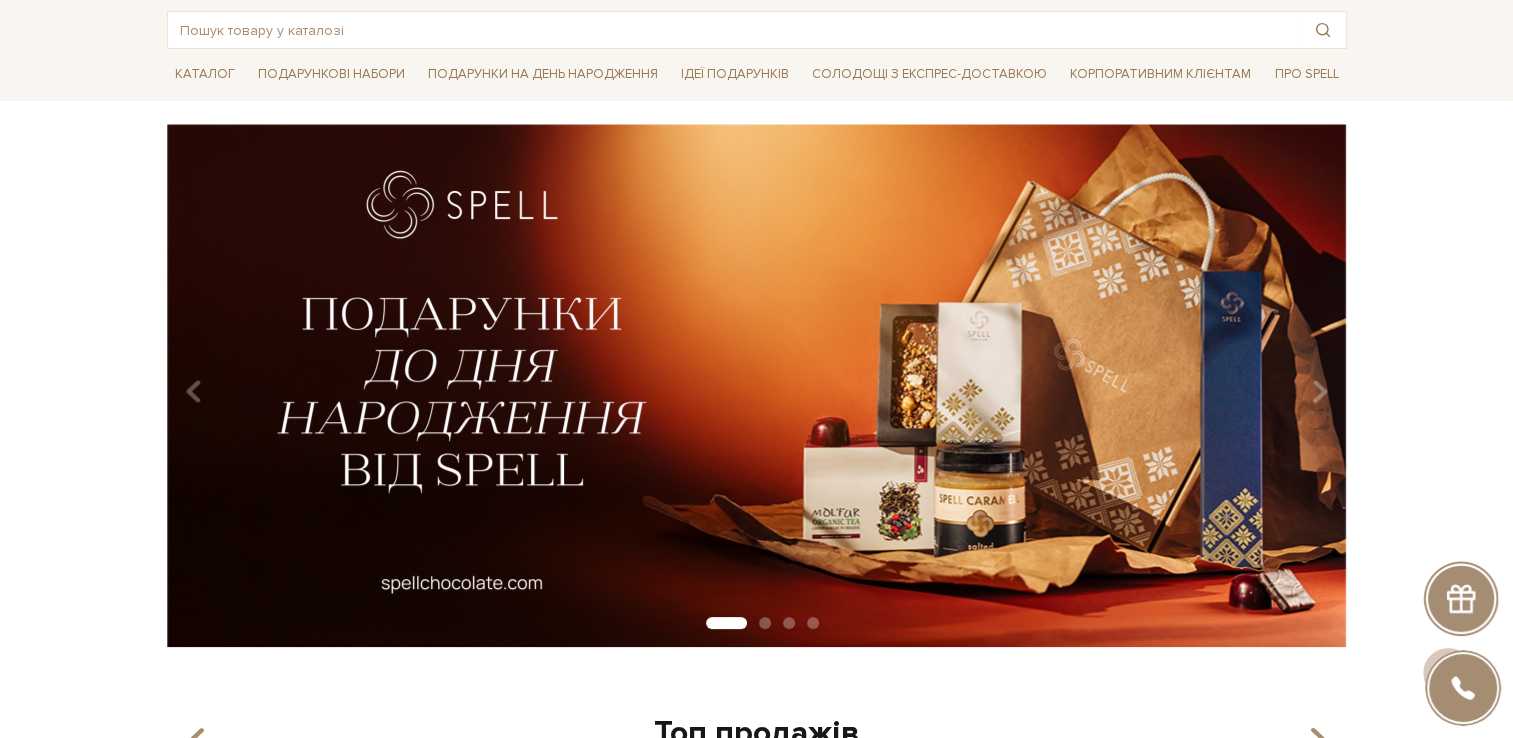scroll, scrollTop: 0, scrollLeft: 0, axis: both 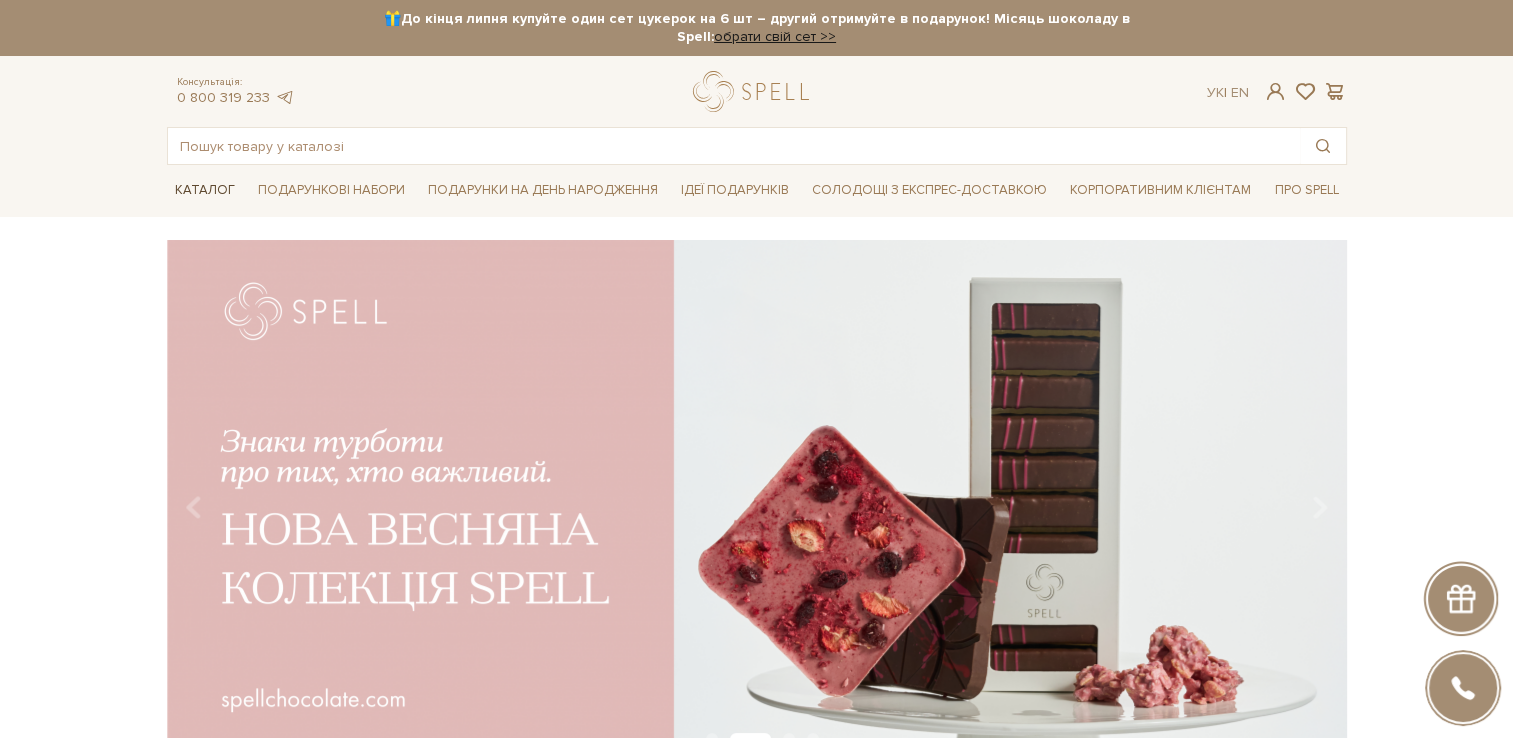 click on "Каталог" at bounding box center (205, 190) 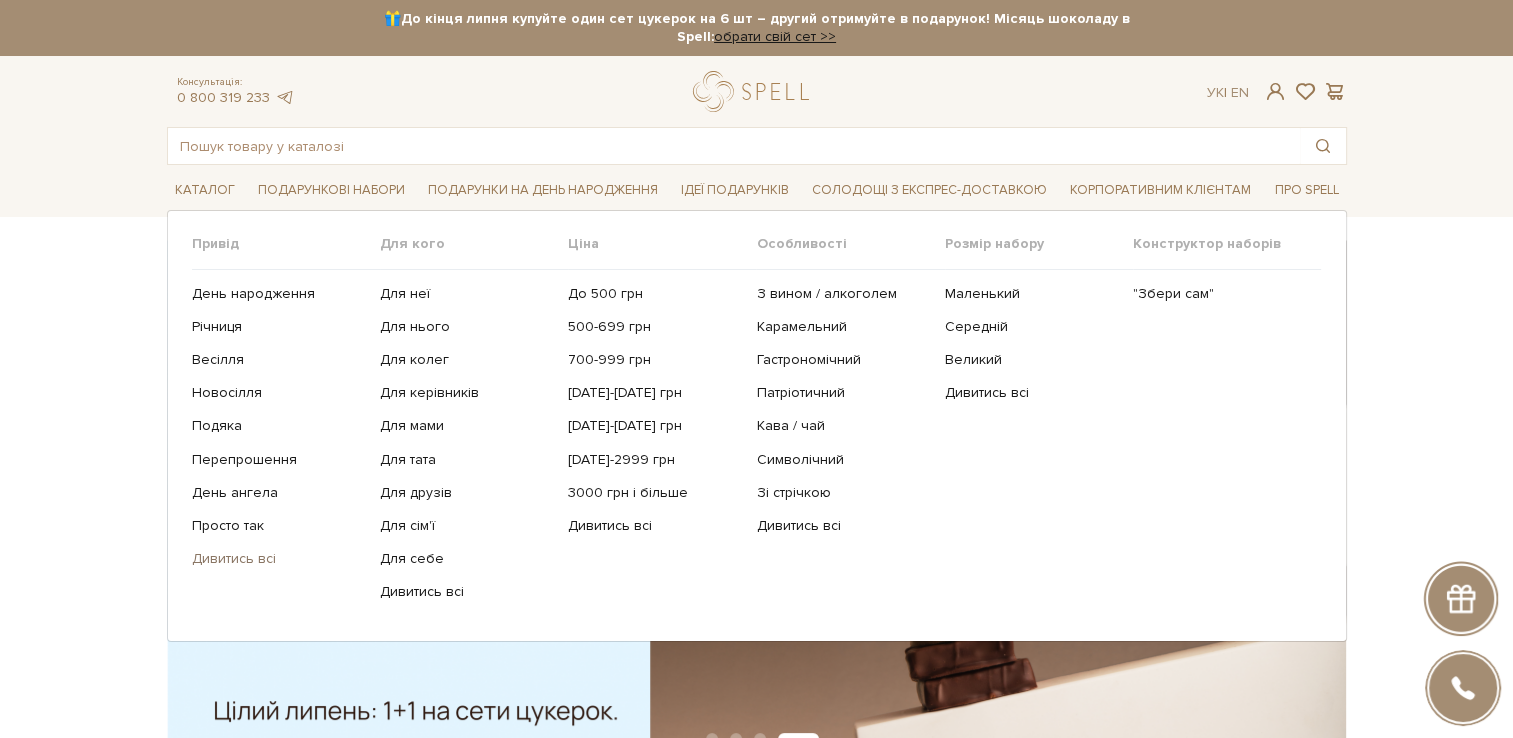 click on "Дивитись всі" at bounding box center [278, 559] 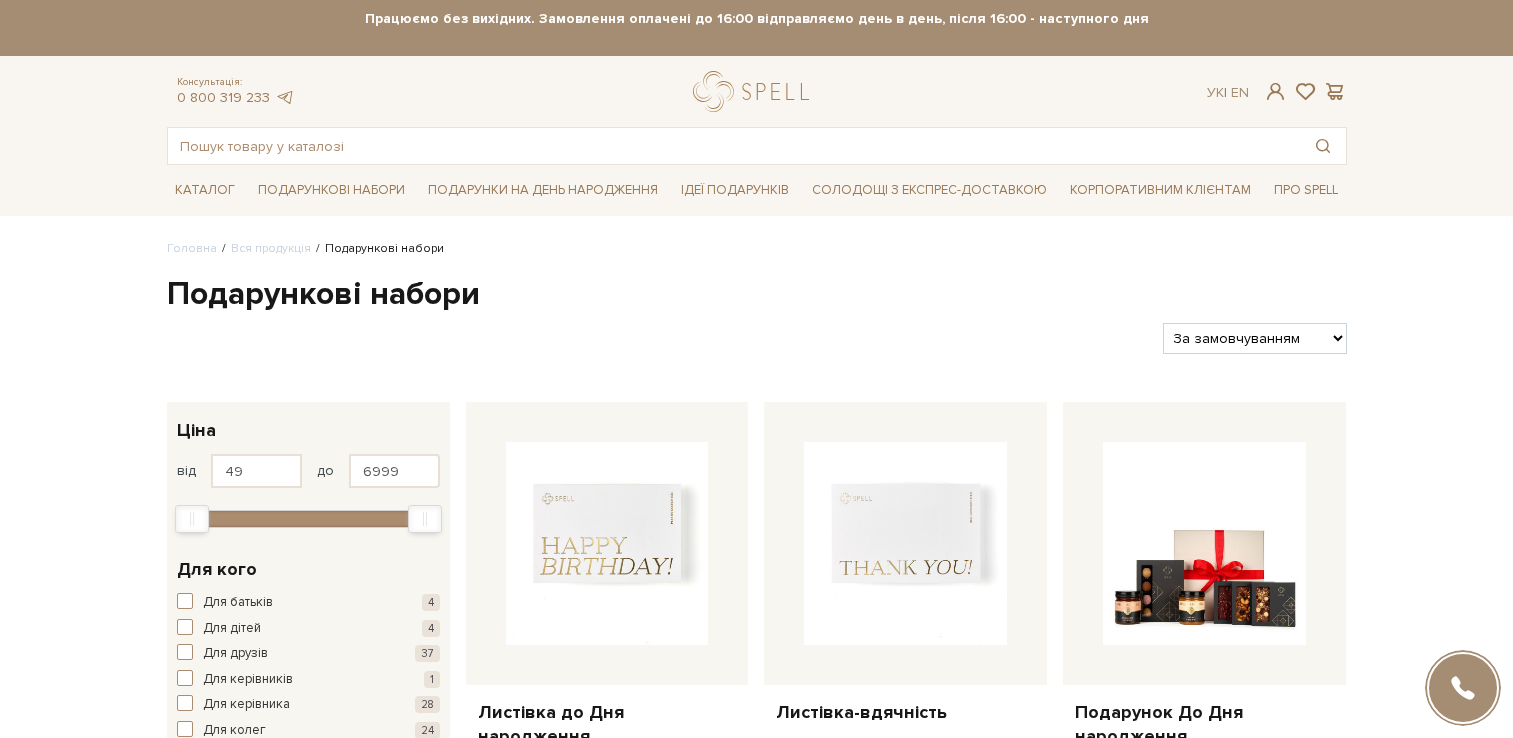 scroll, scrollTop: 0, scrollLeft: 0, axis: both 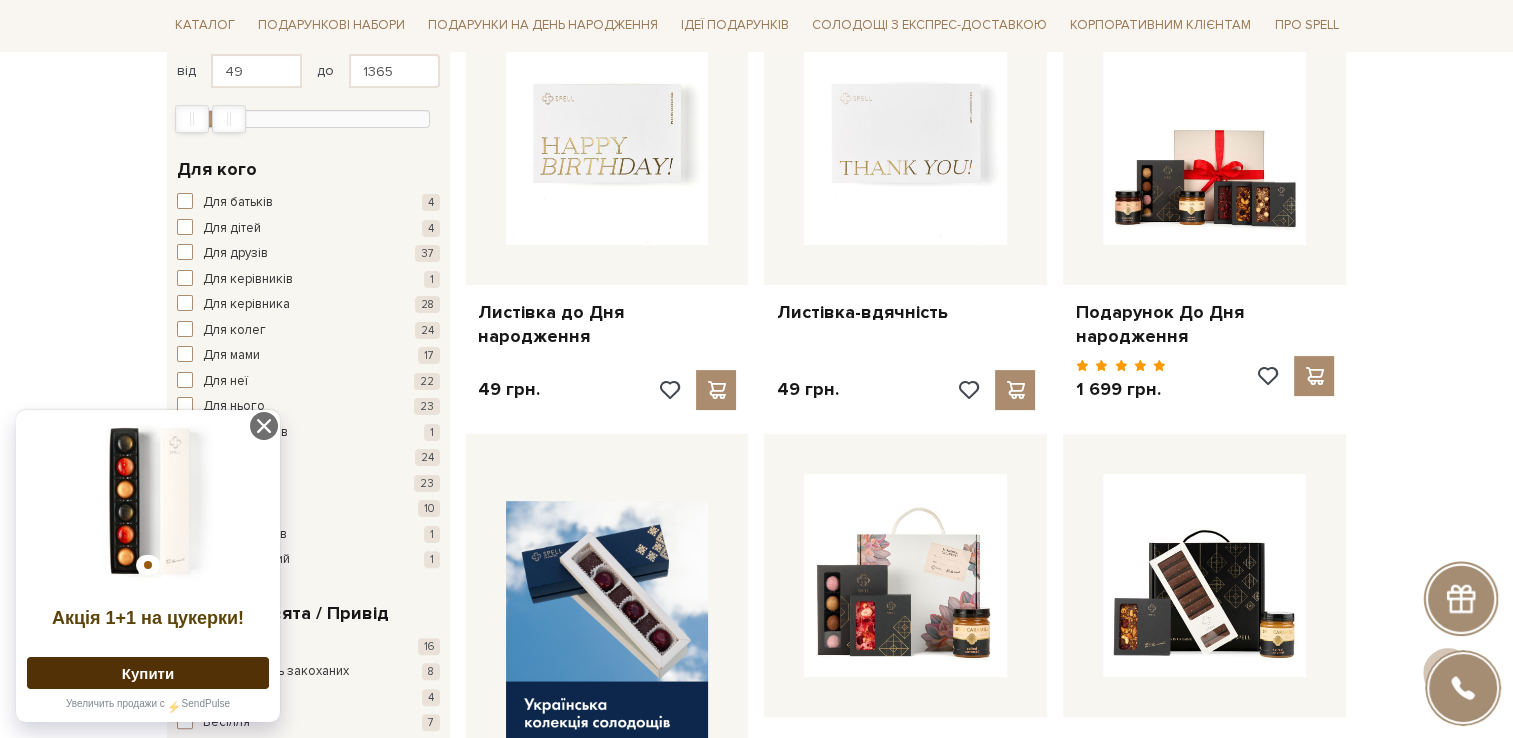 type on "1336" 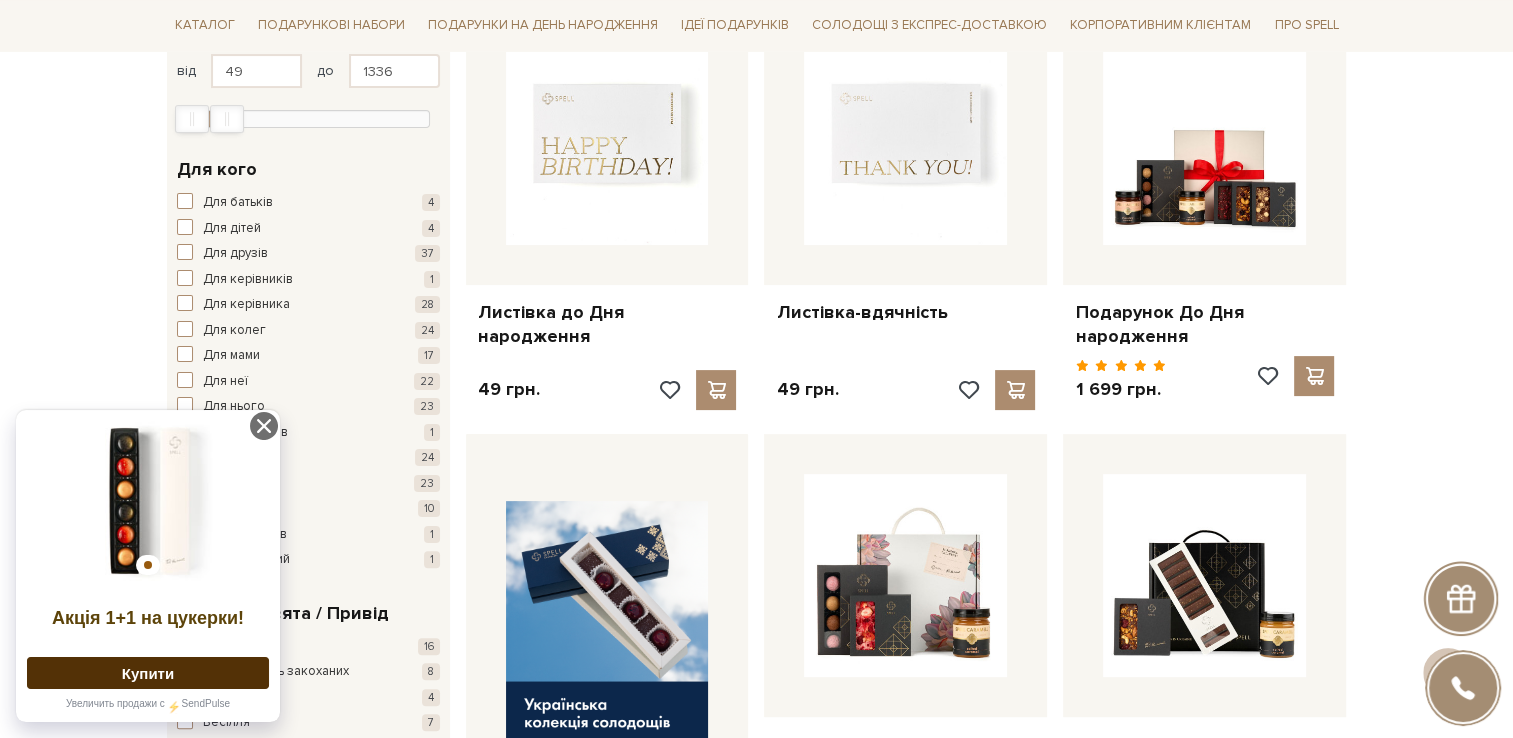 drag, startPoint x: 423, startPoint y: 108, endPoint x: 225, endPoint y: 127, distance: 198.90953 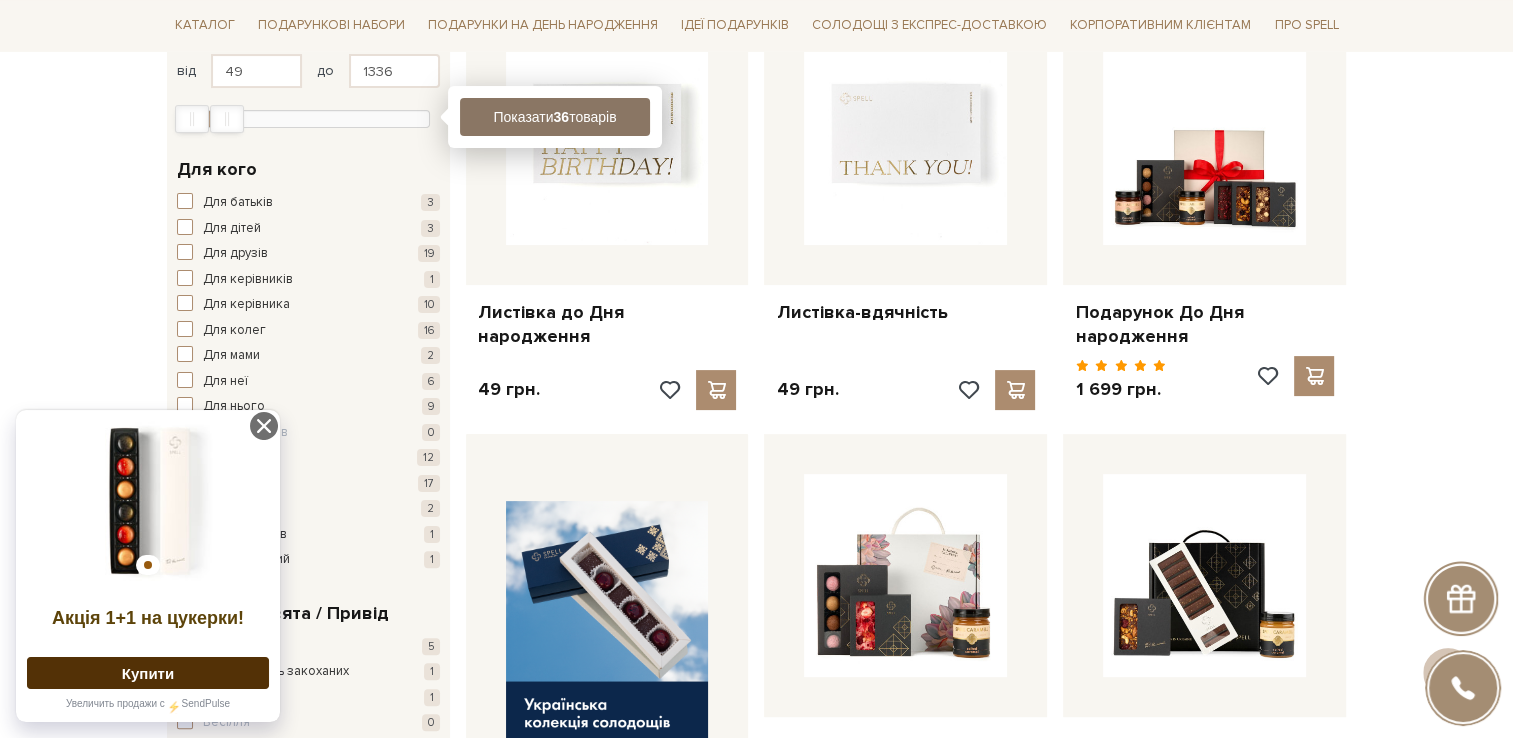 click on "36" at bounding box center [561, 117] 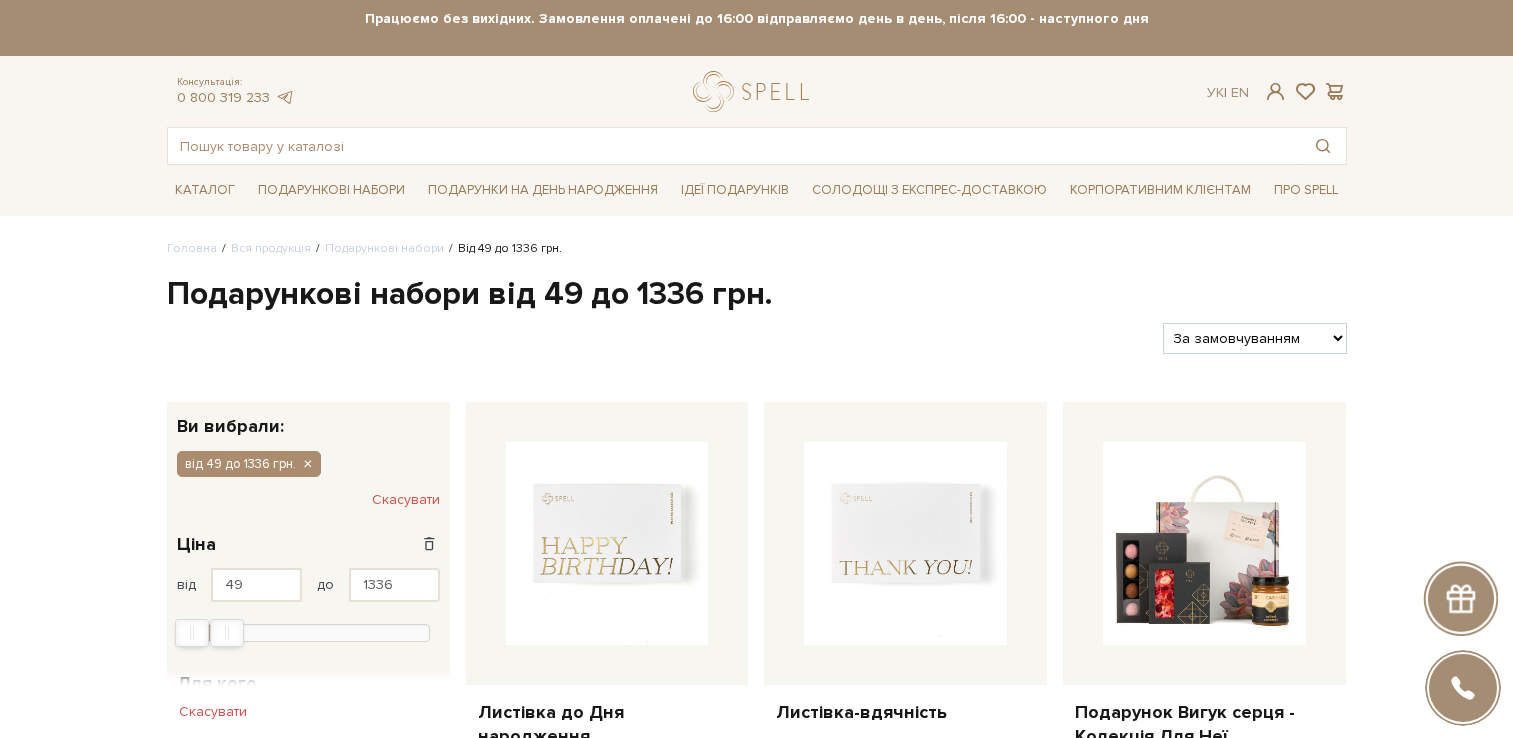 scroll, scrollTop: 0, scrollLeft: 0, axis: both 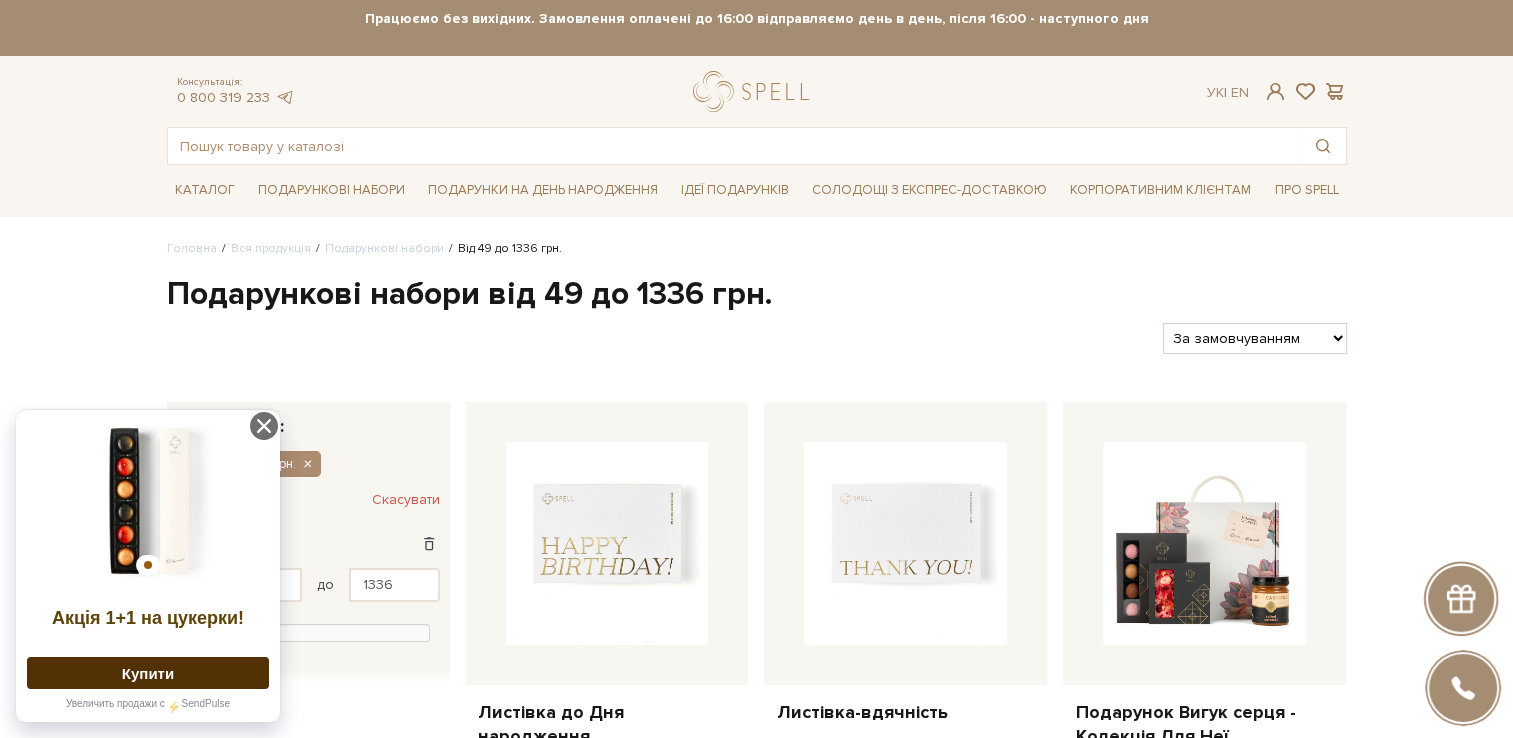 click on "За замовчуванням
За Ціною (зростання)
За Ціною (зменшення)
Новинки
За популярністю" at bounding box center (1254, 338) 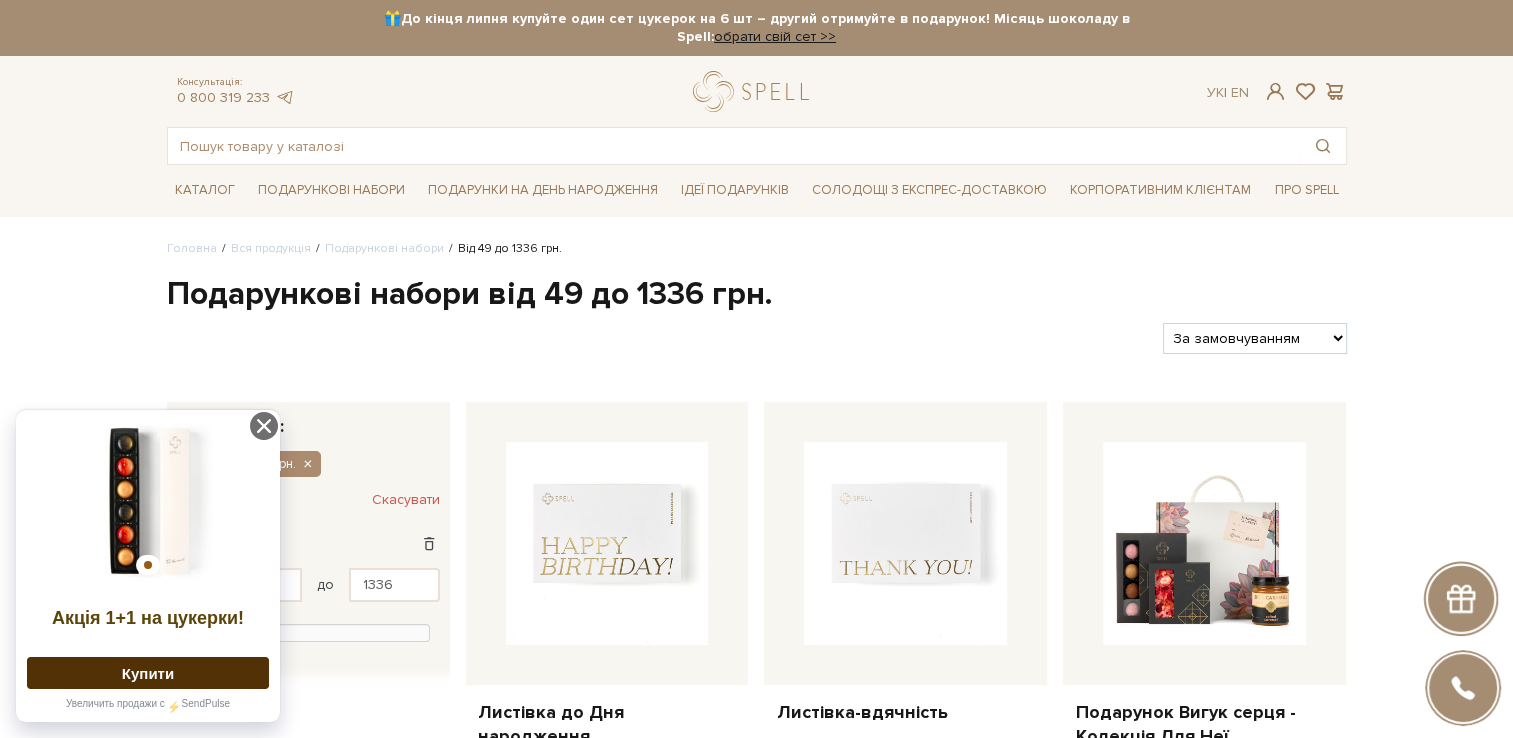select on "[URL][DOMAIN_NAME]" 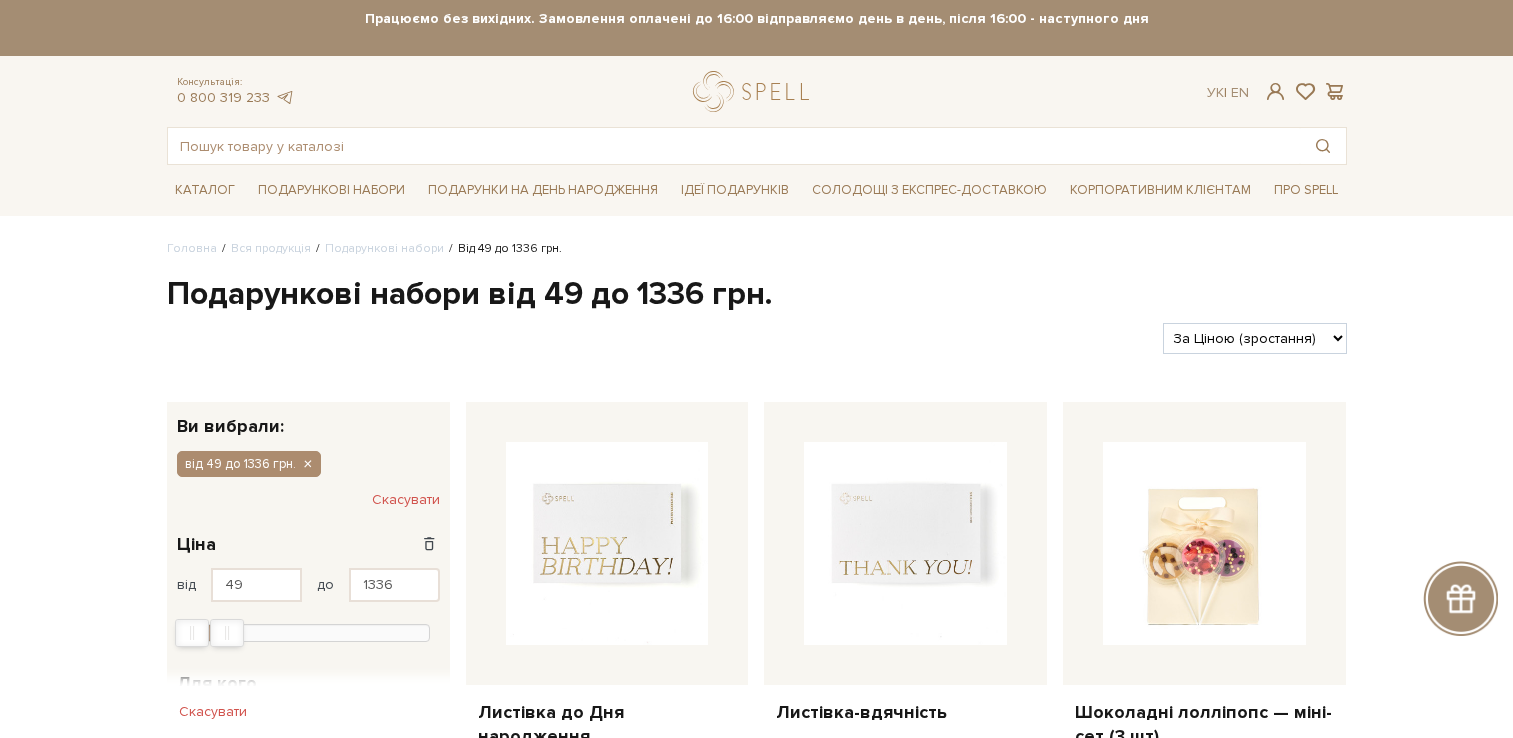 scroll, scrollTop: 0, scrollLeft: 0, axis: both 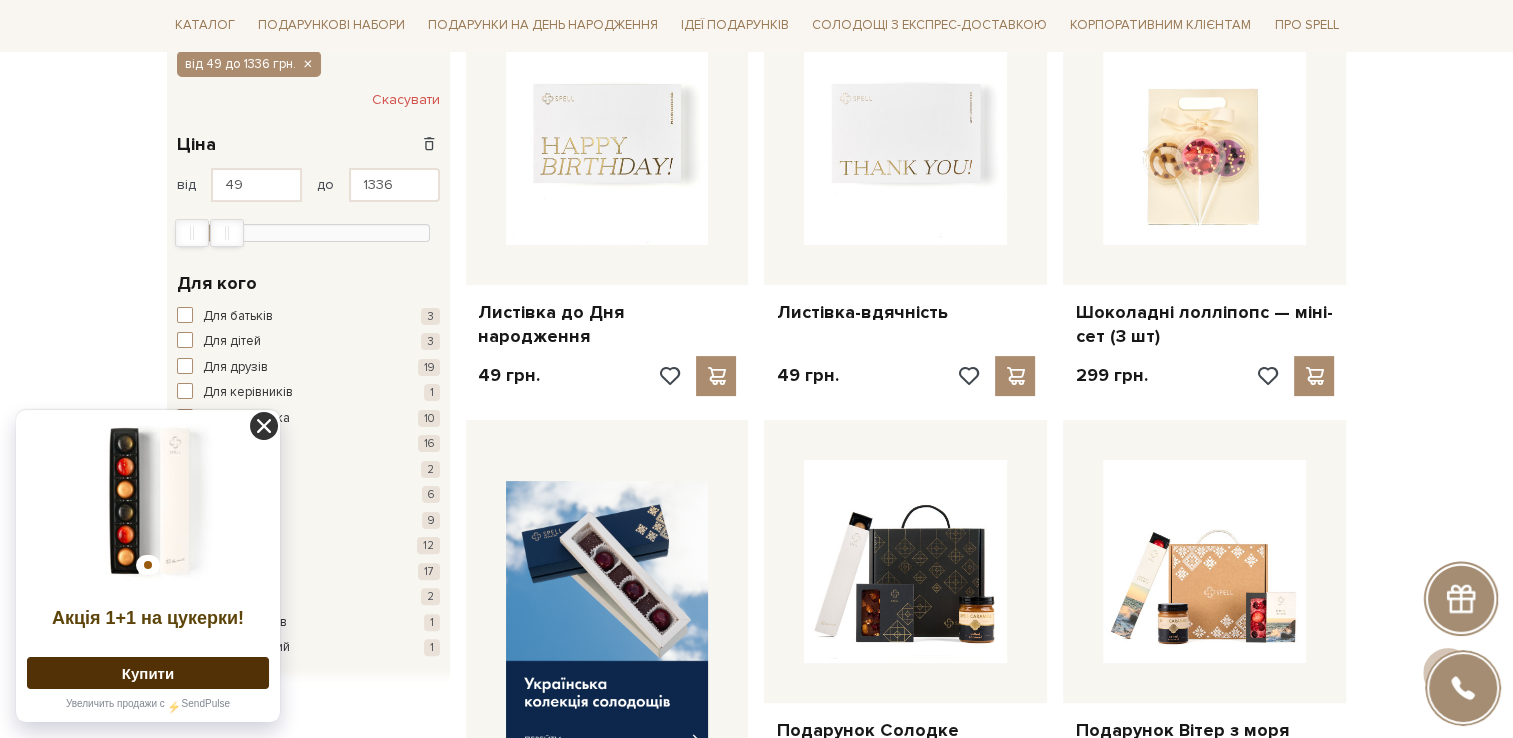 click 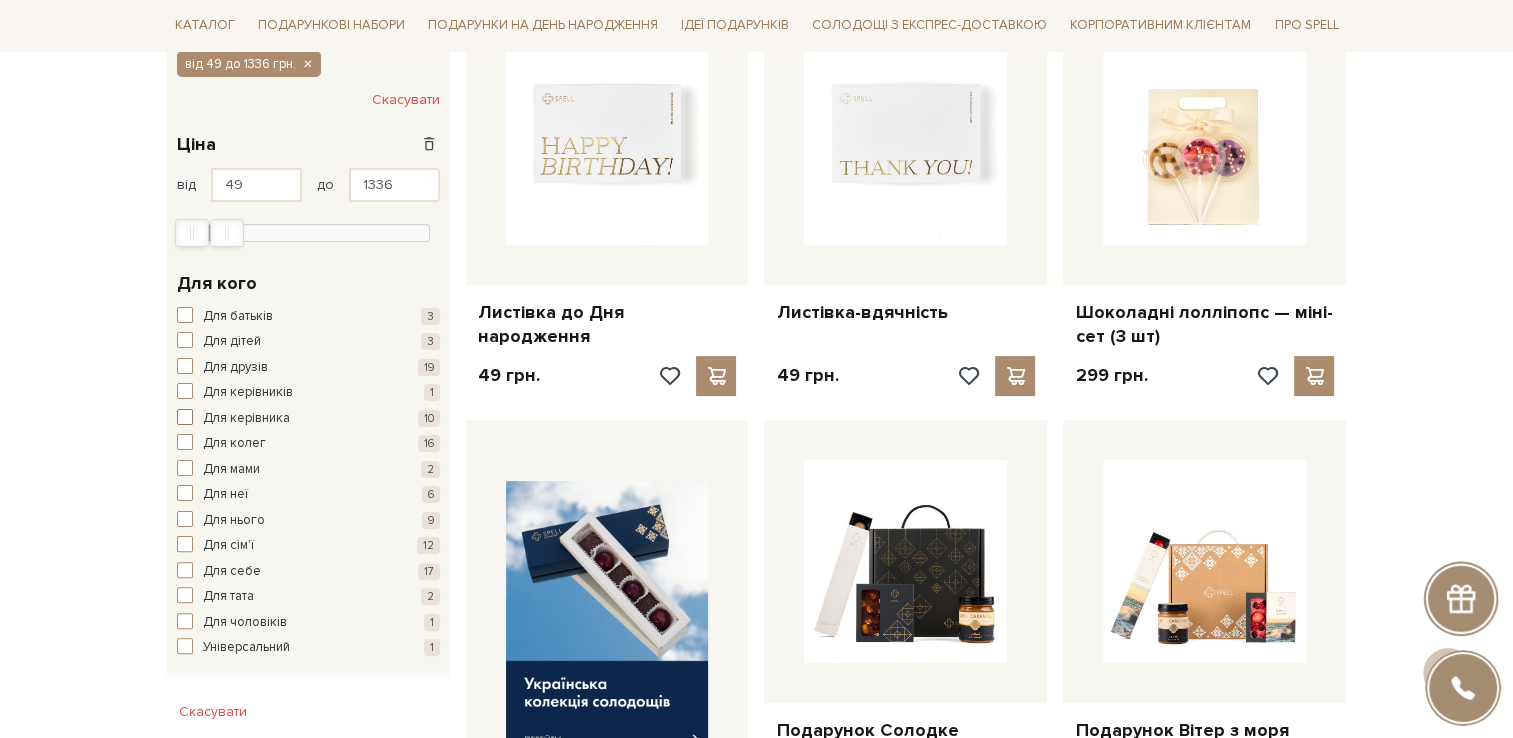 click on "Для керівника" at bounding box center (246, 419) 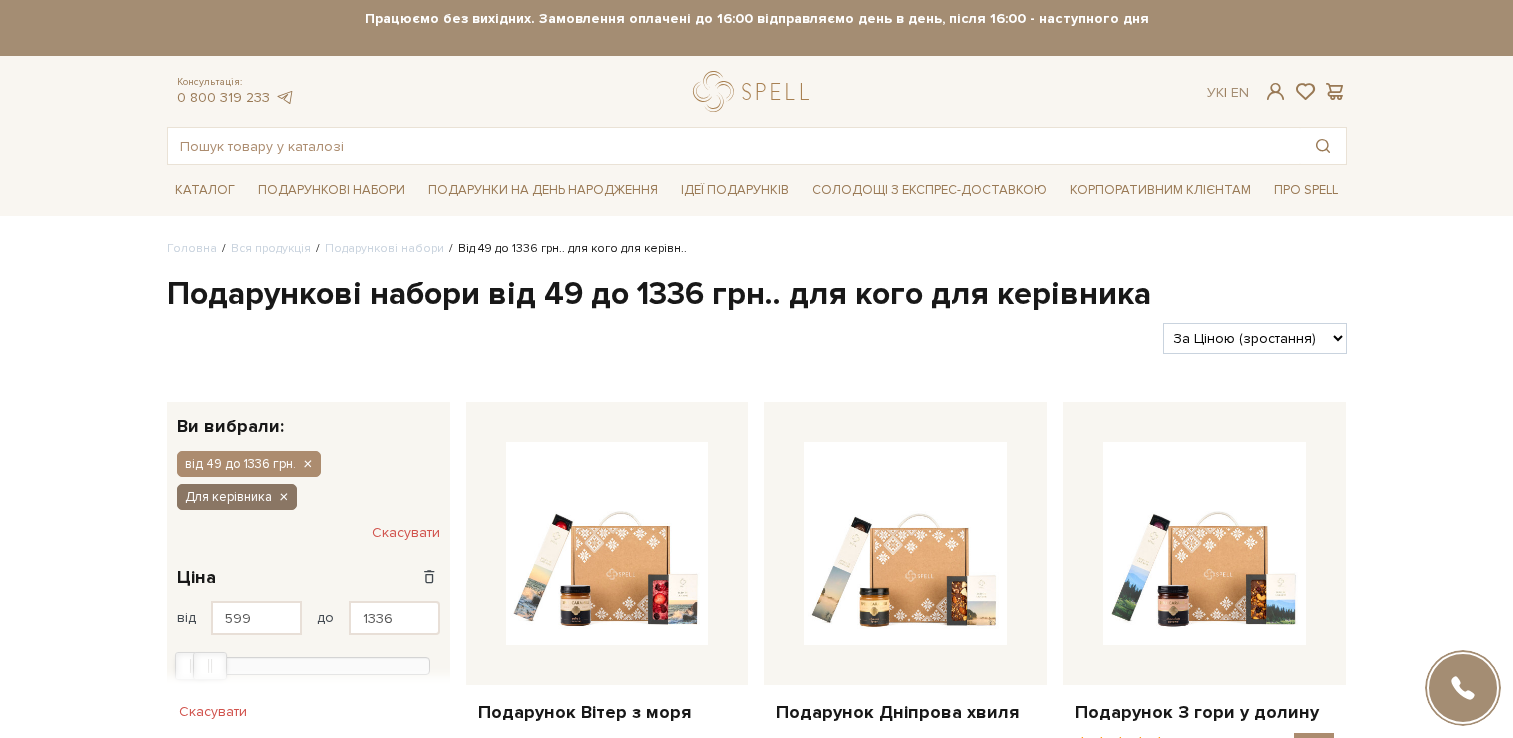 scroll, scrollTop: 0, scrollLeft: 0, axis: both 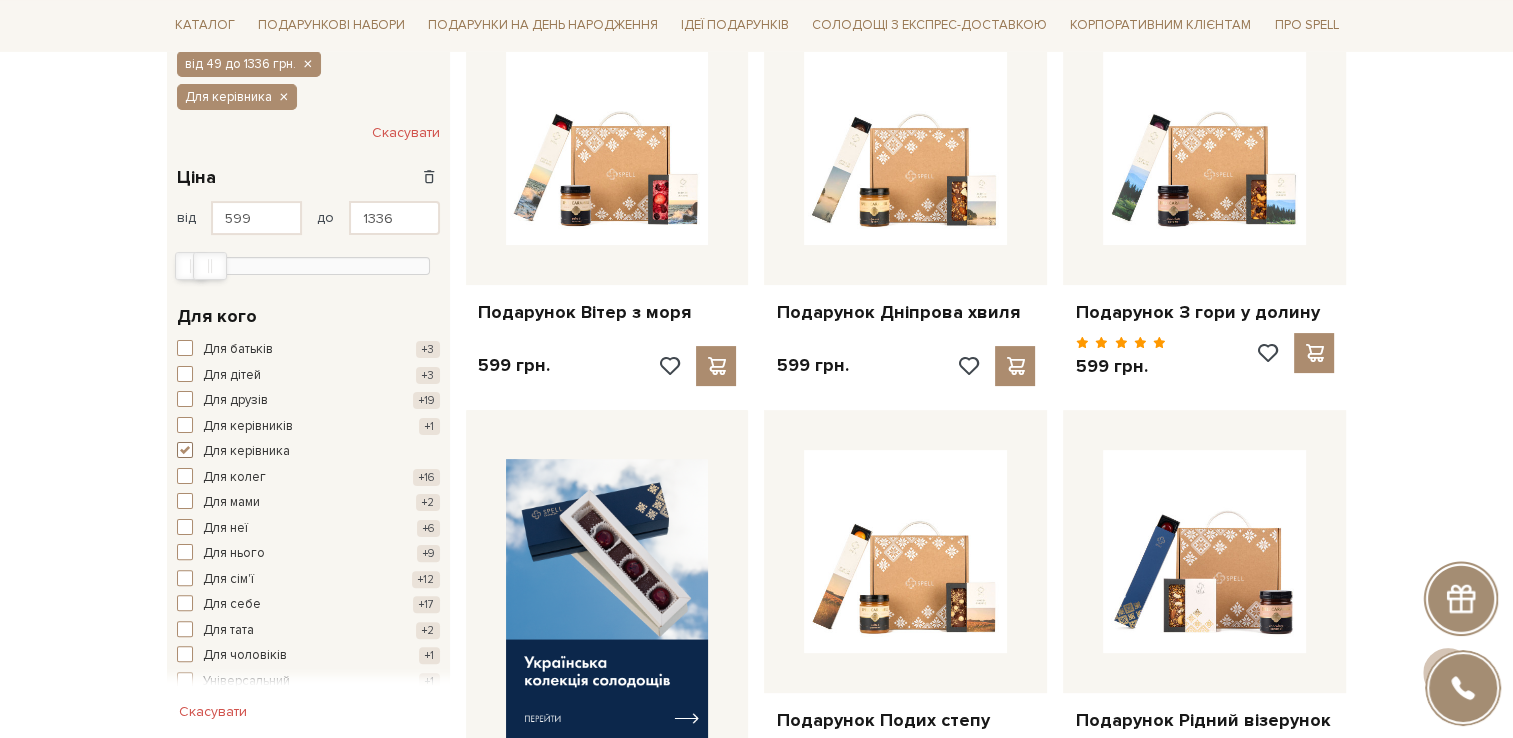 click at bounding box center [185, 450] 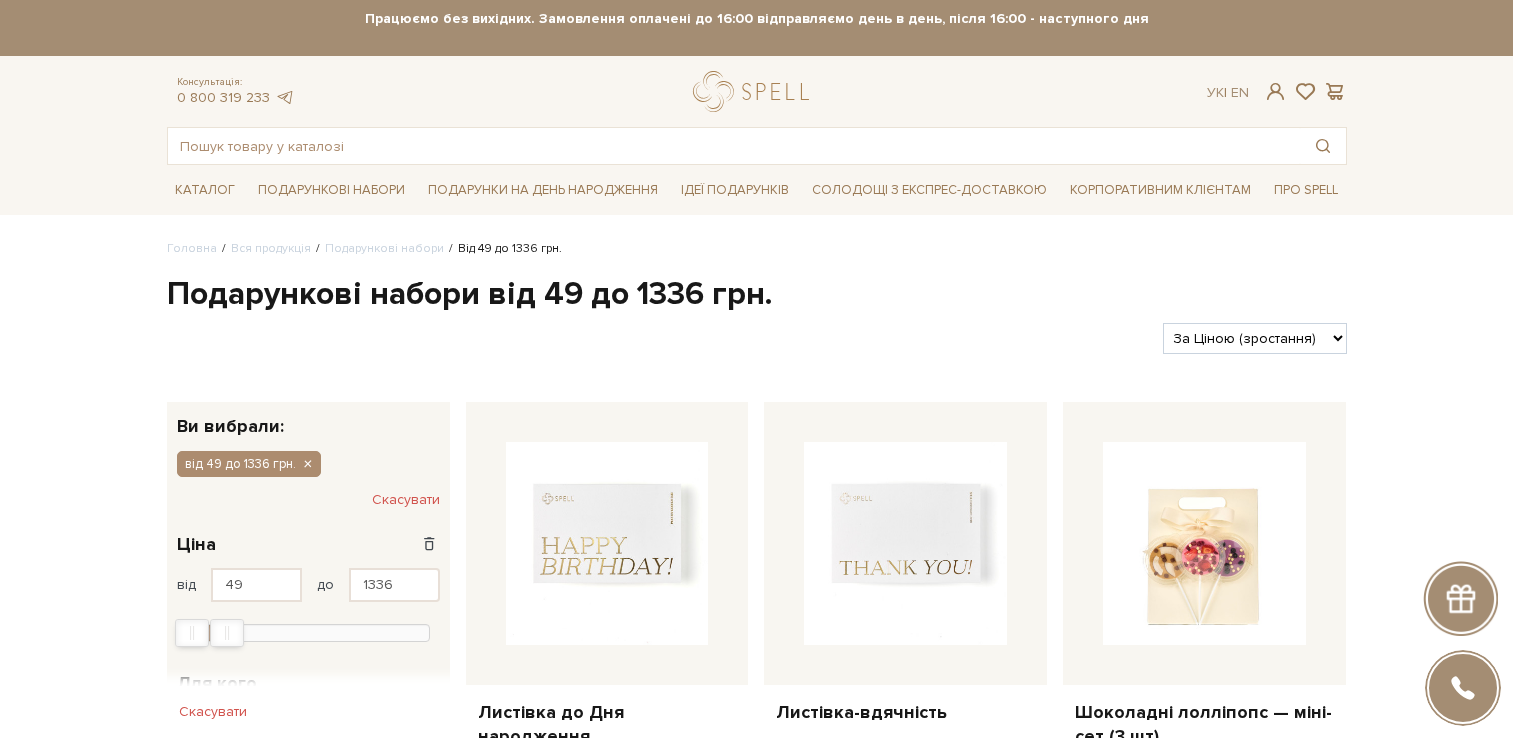 scroll, scrollTop: 0, scrollLeft: 0, axis: both 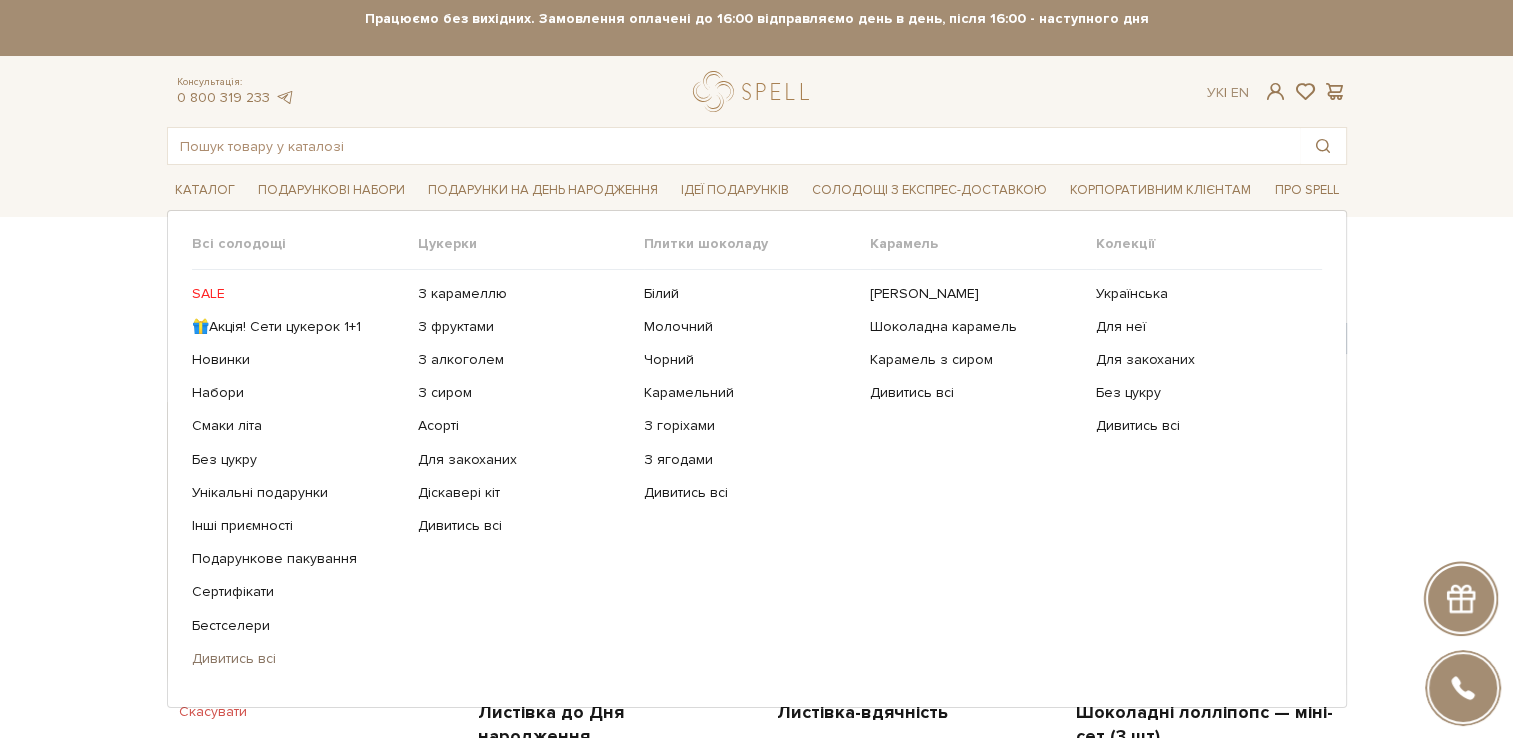 click on "Дивитись всі" at bounding box center [297, 659] 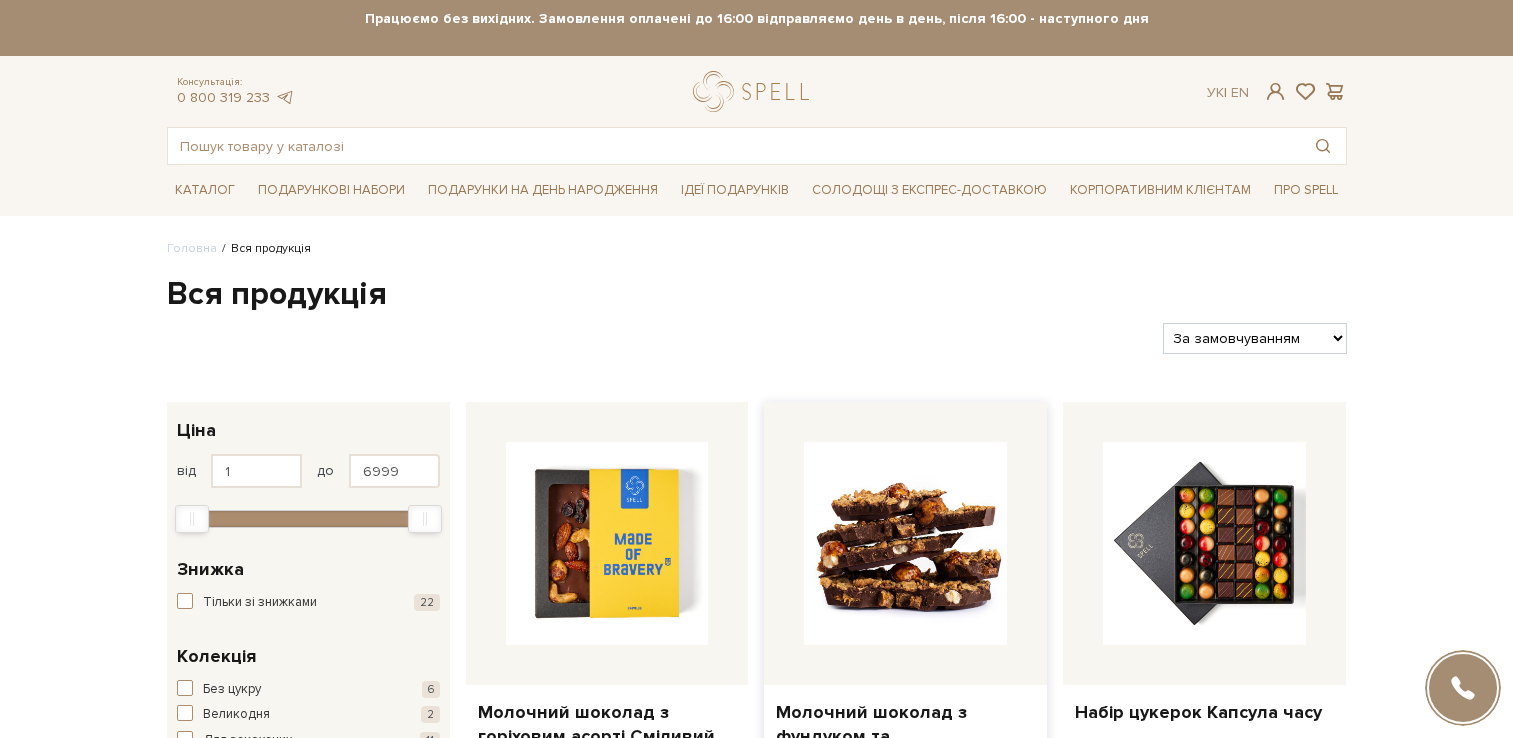 scroll, scrollTop: 0, scrollLeft: 0, axis: both 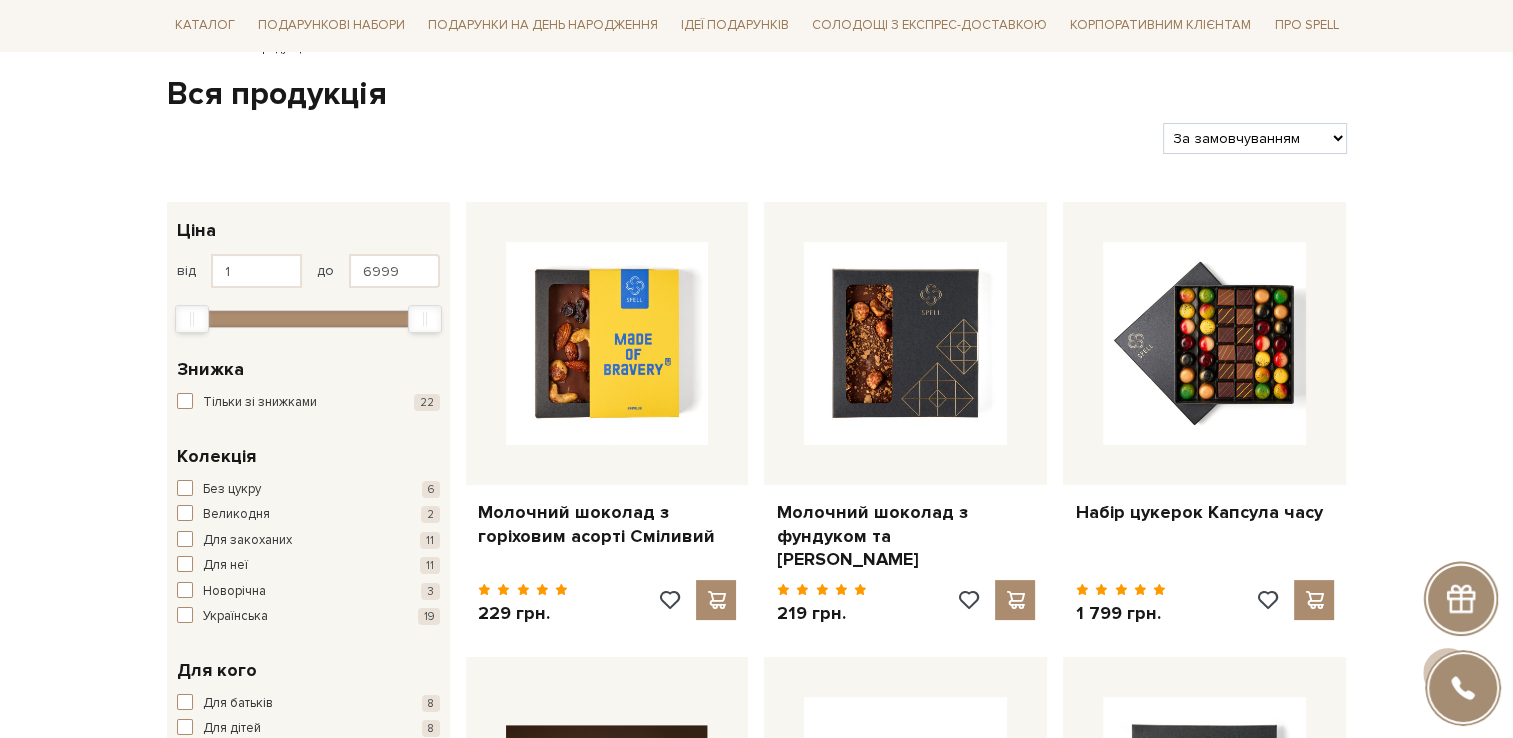 click on "За замовчуванням
За Ціною (зростання)
За Ціною (зменшення)
Новинки
За популярністю" at bounding box center (1254, 138) 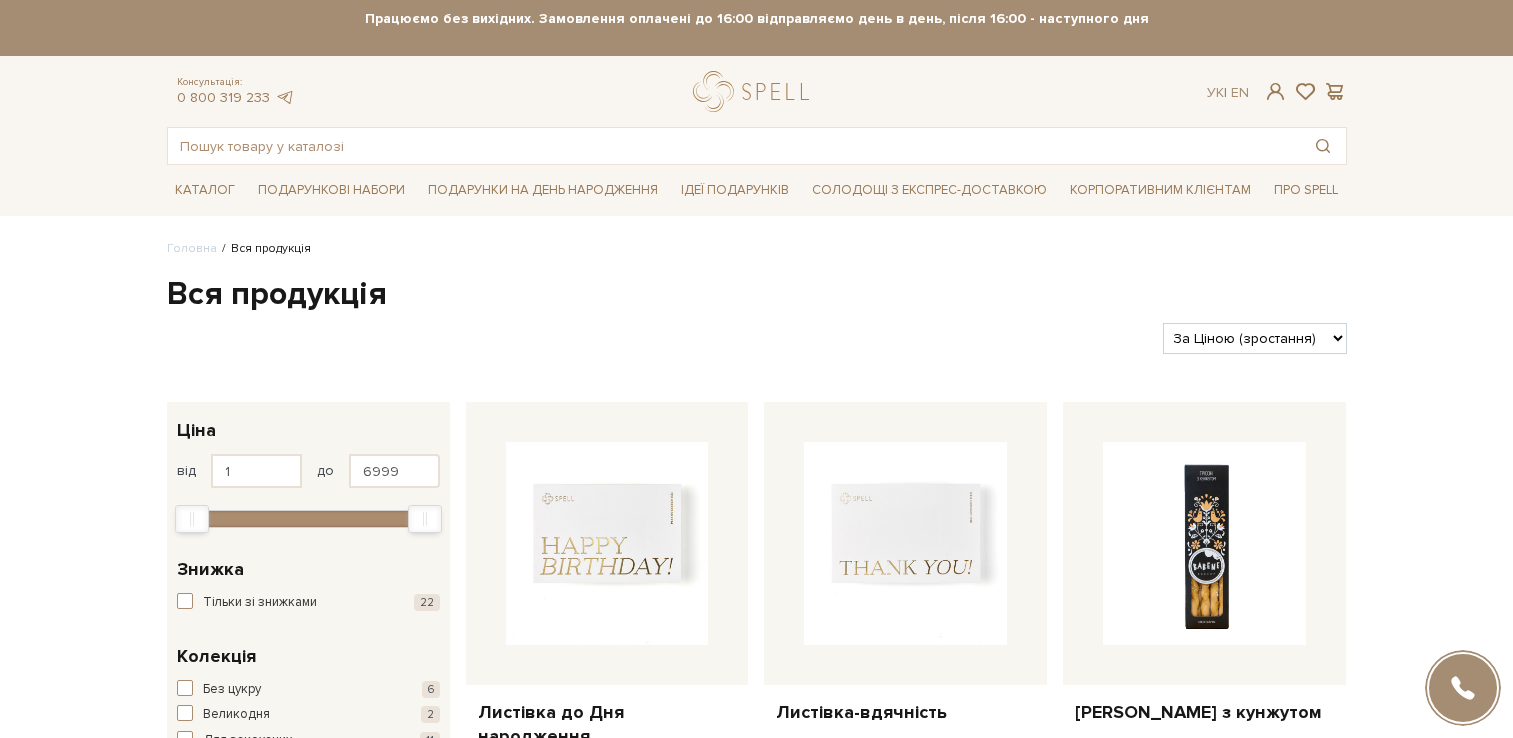scroll, scrollTop: 0, scrollLeft: 0, axis: both 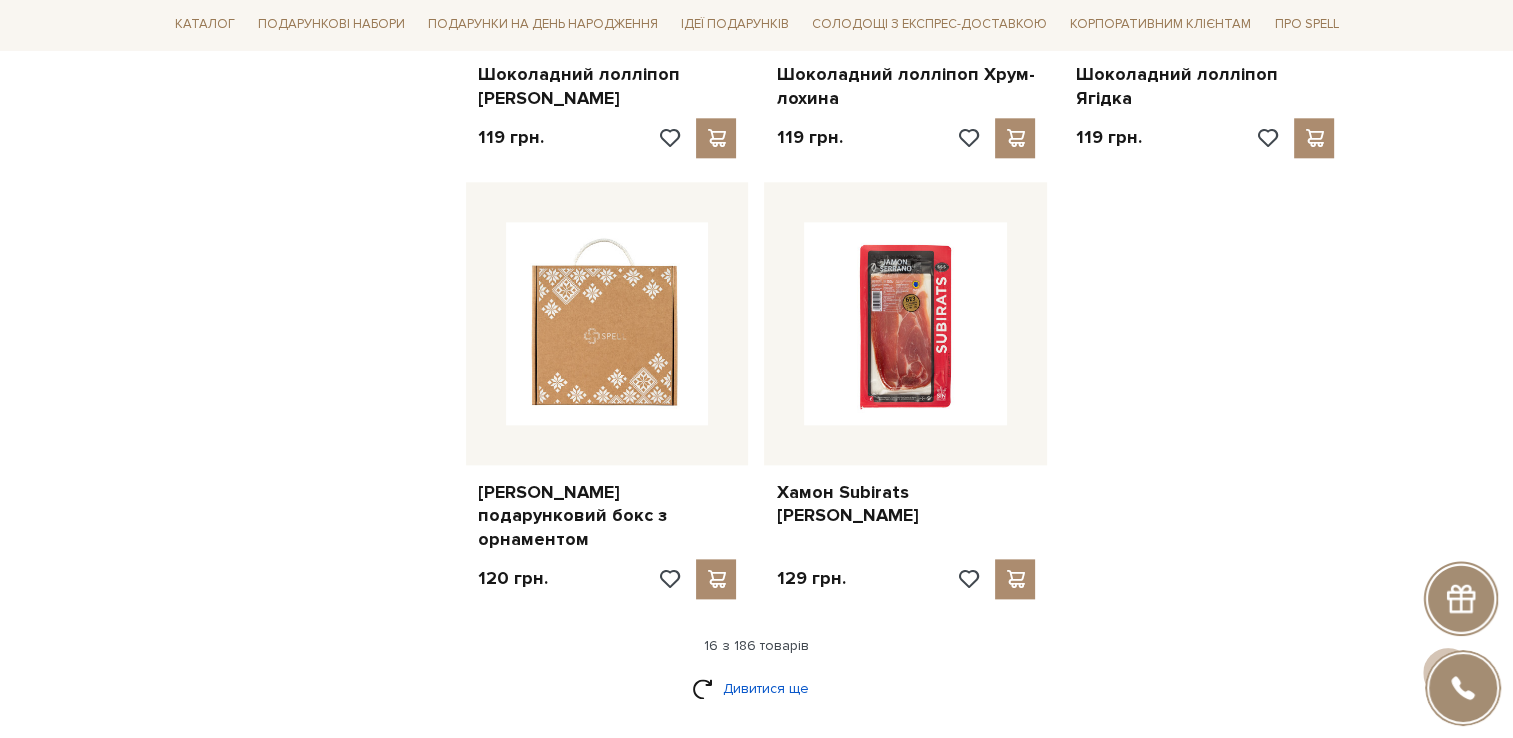 click on "Дивитися ще" at bounding box center (757, 688) 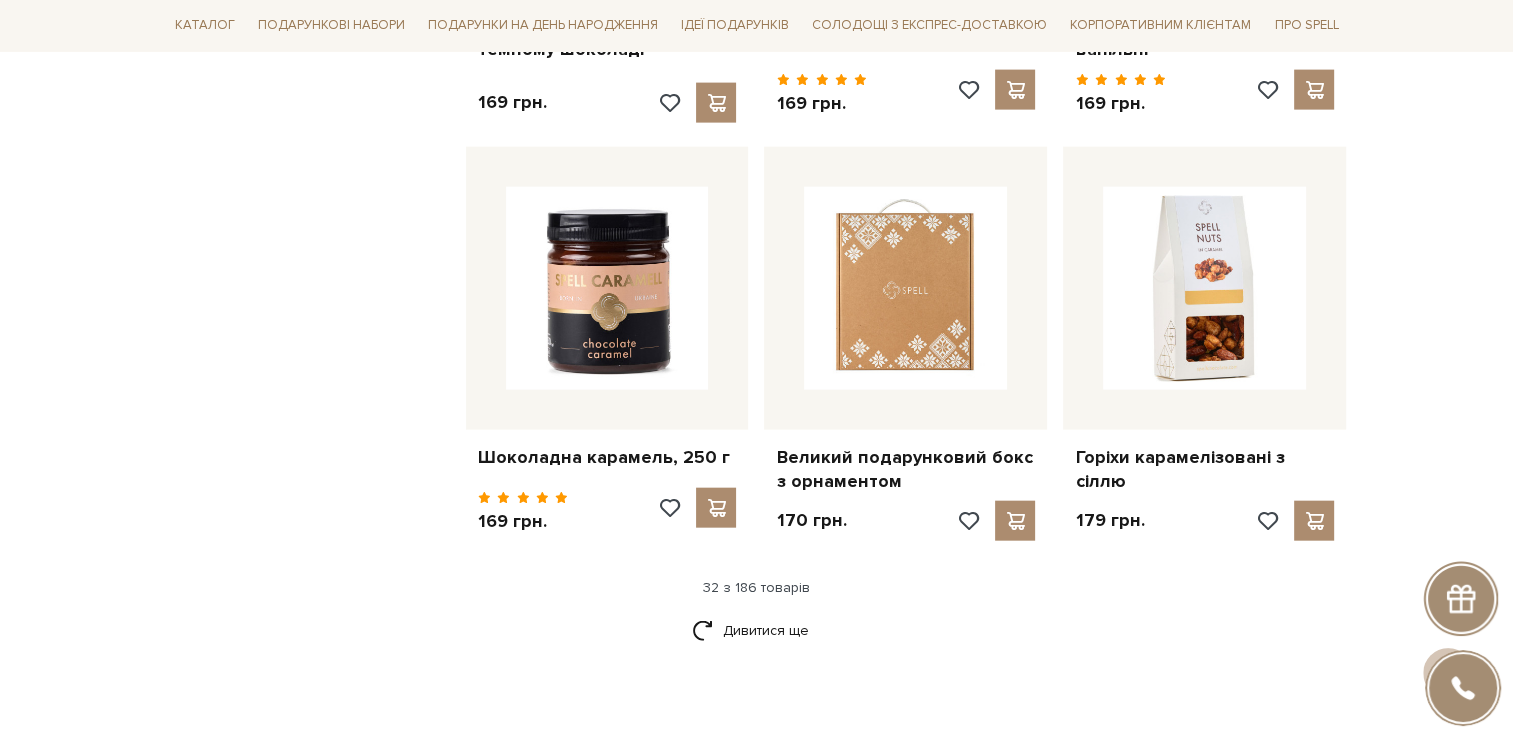 scroll, scrollTop: 4500, scrollLeft: 0, axis: vertical 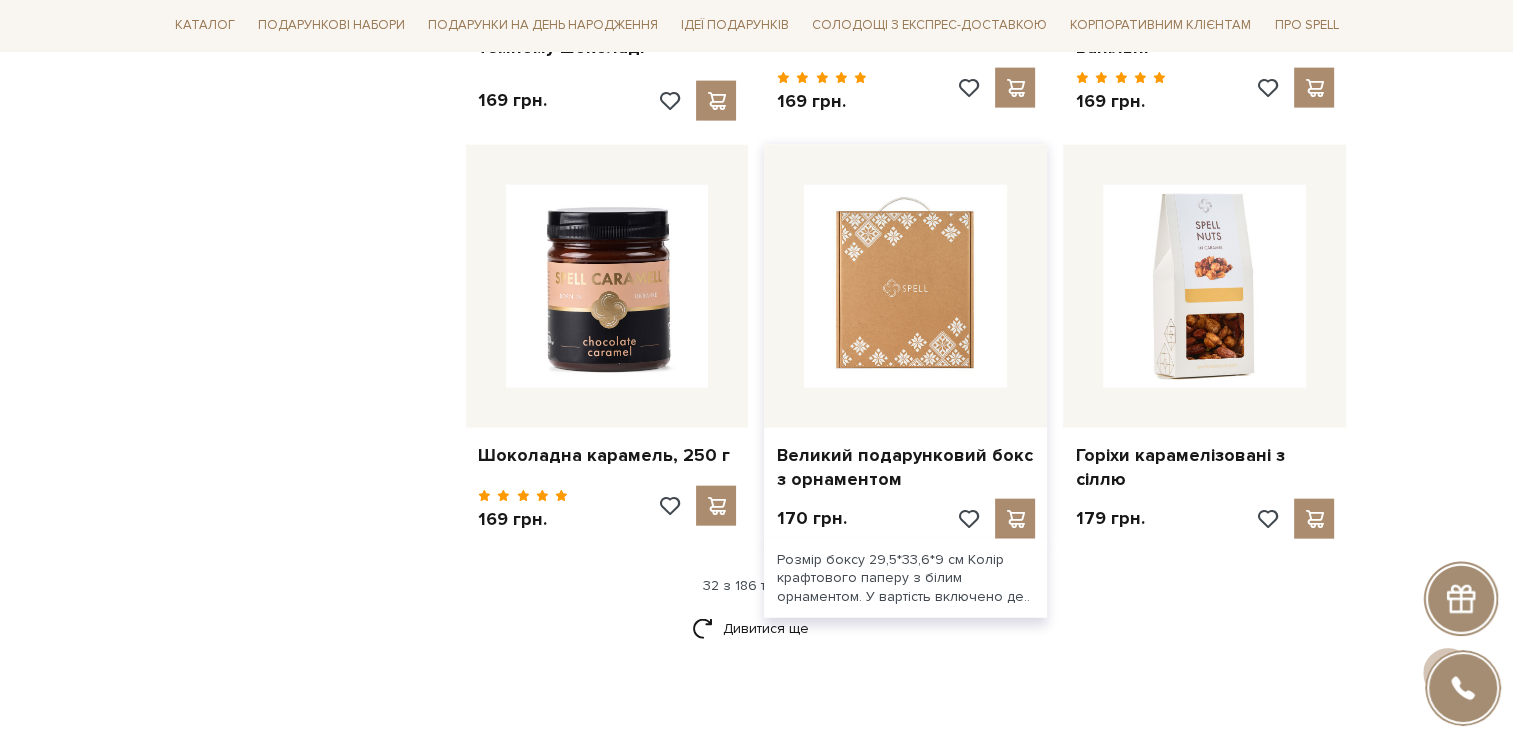 click at bounding box center (905, 286) 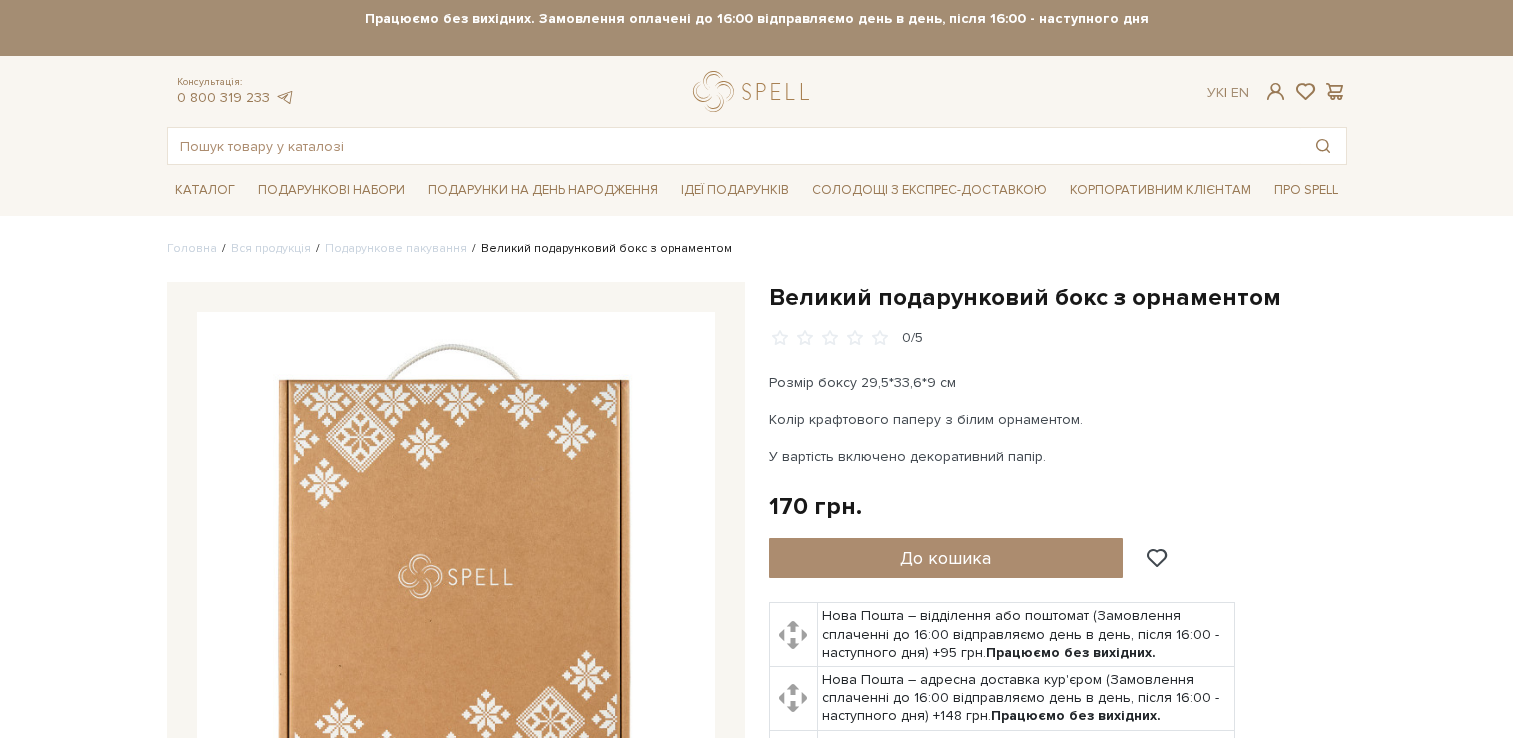 scroll, scrollTop: 0, scrollLeft: 0, axis: both 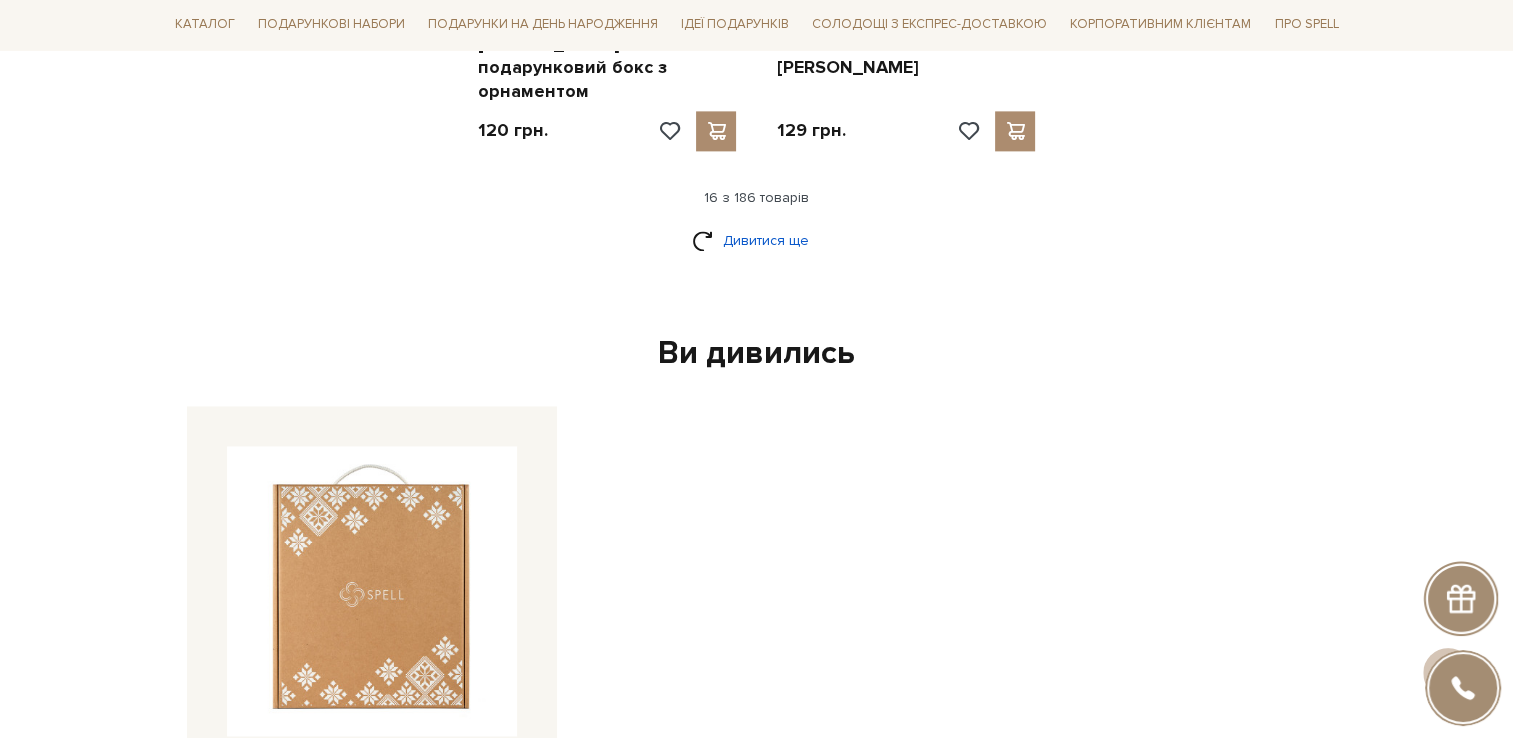 click on "Дивитися ще" at bounding box center [757, 240] 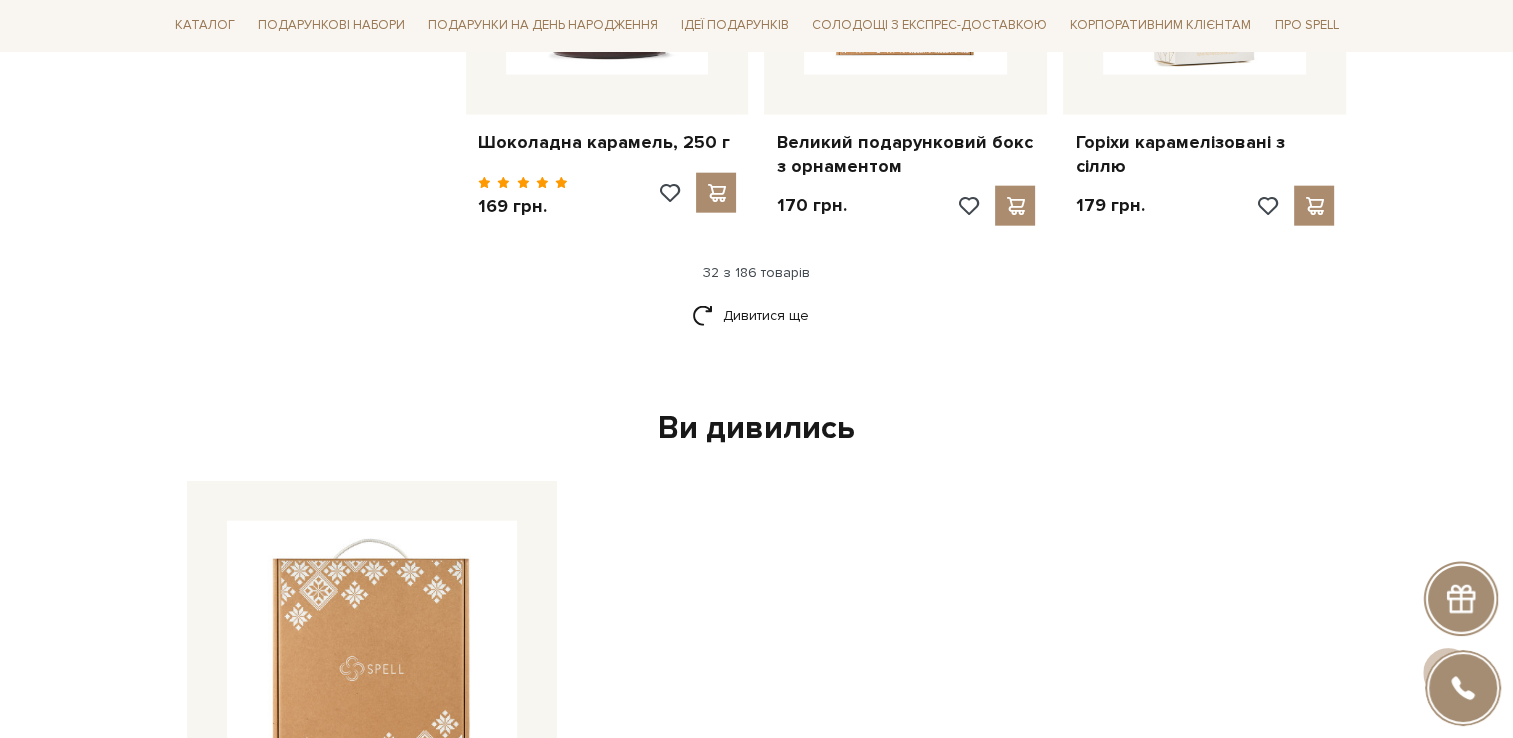 scroll, scrollTop: 4848, scrollLeft: 0, axis: vertical 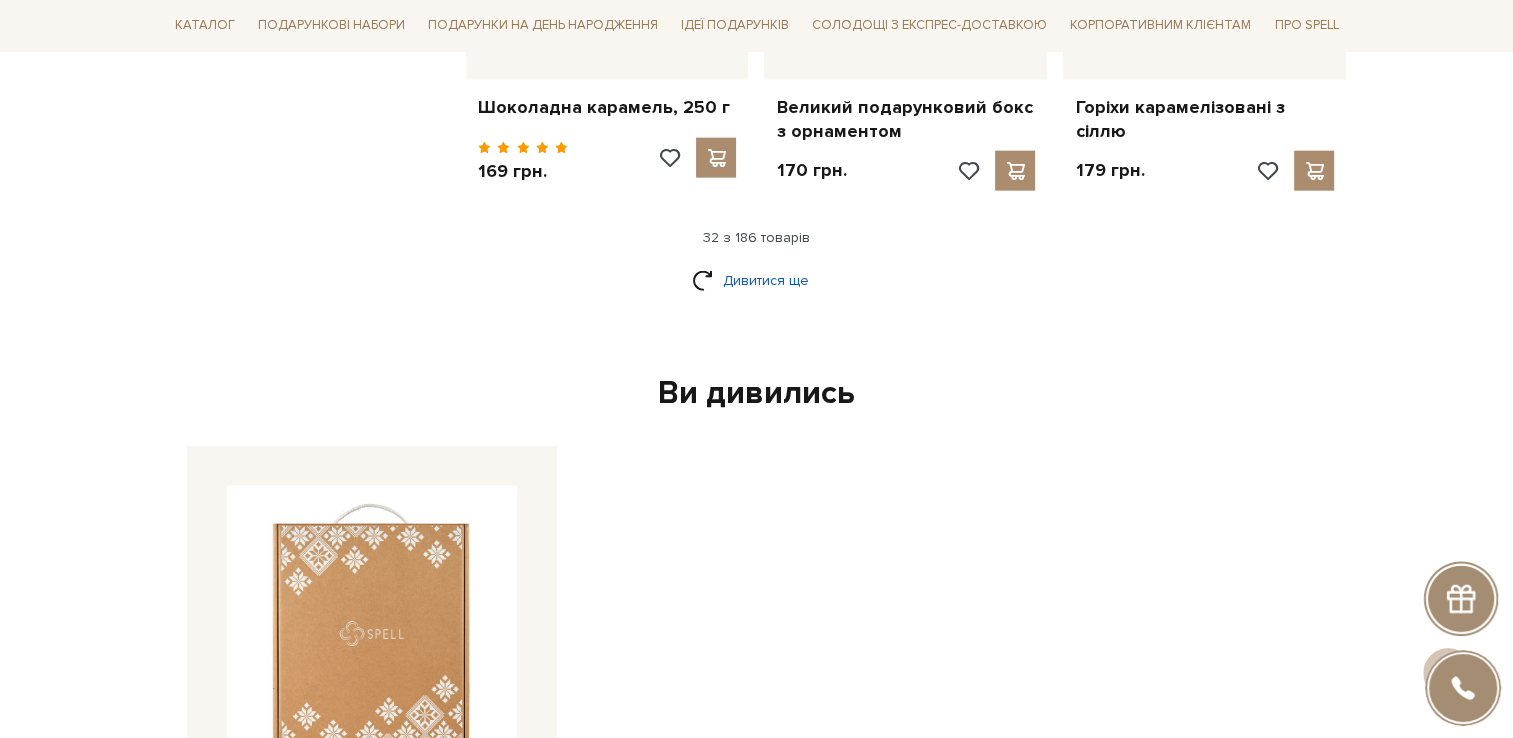 click on "Дивитися ще" at bounding box center (757, 280) 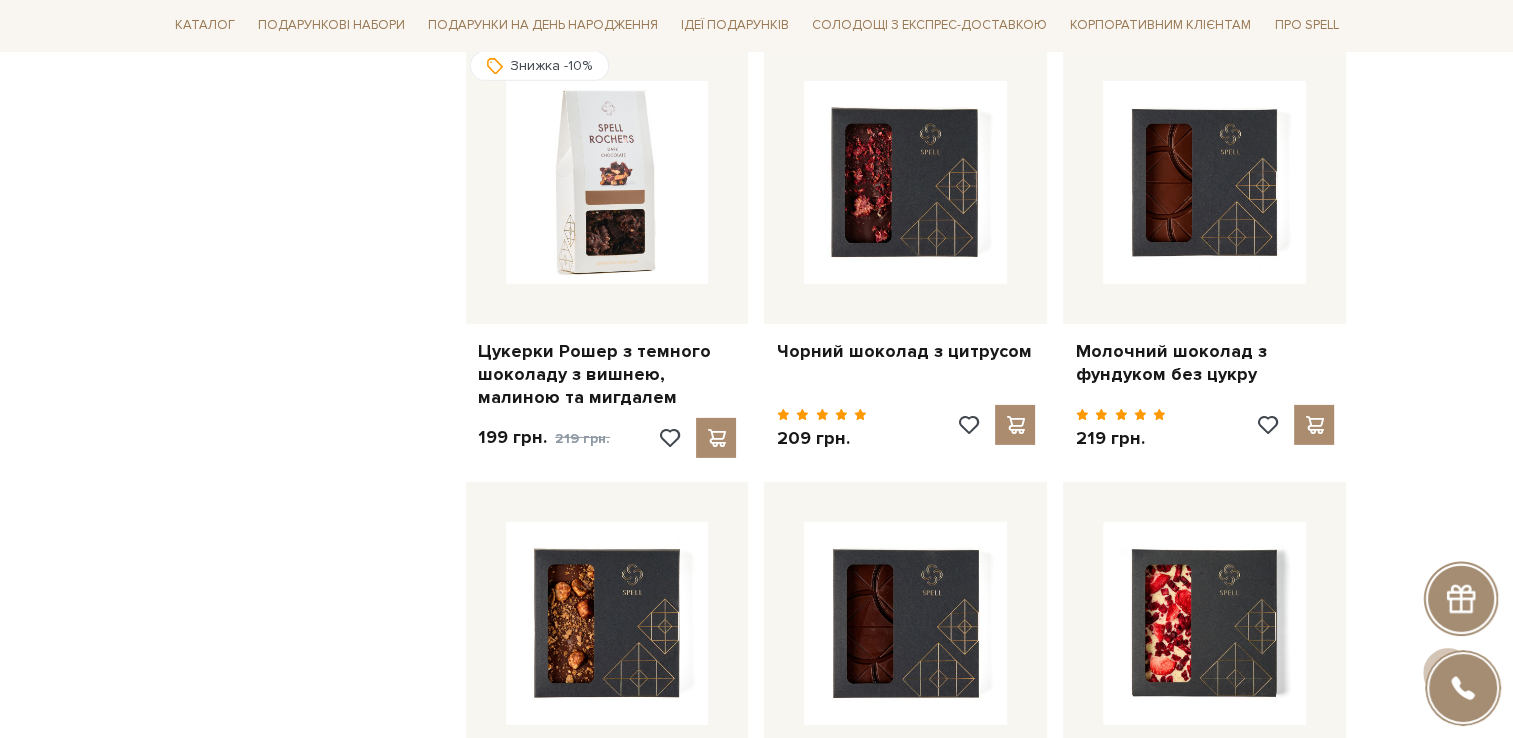 scroll, scrollTop: 6548, scrollLeft: 0, axis: vertical 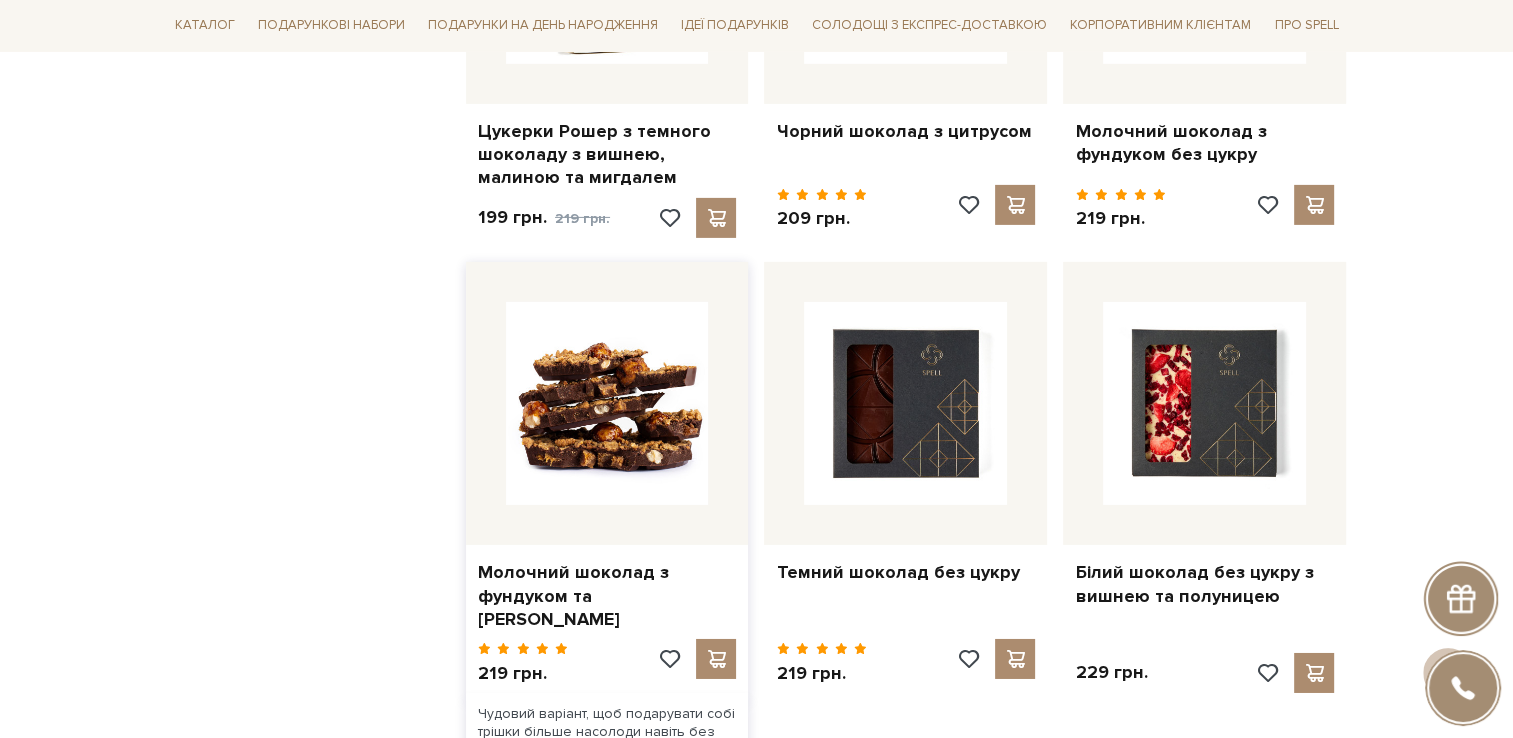 click at bounding box center (607, 403) 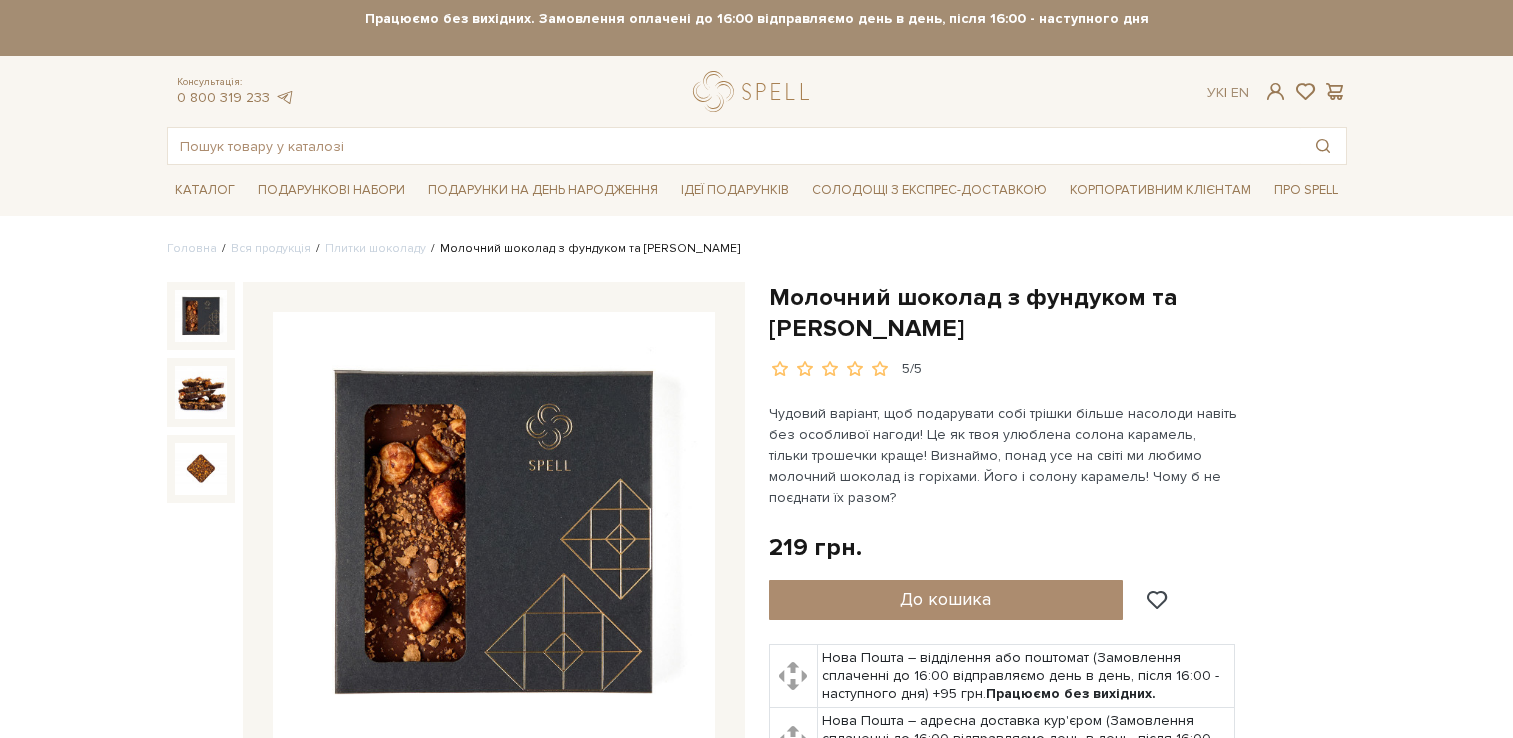 scroll, scrollTop: 0, scrollLeft: 0, axis: both 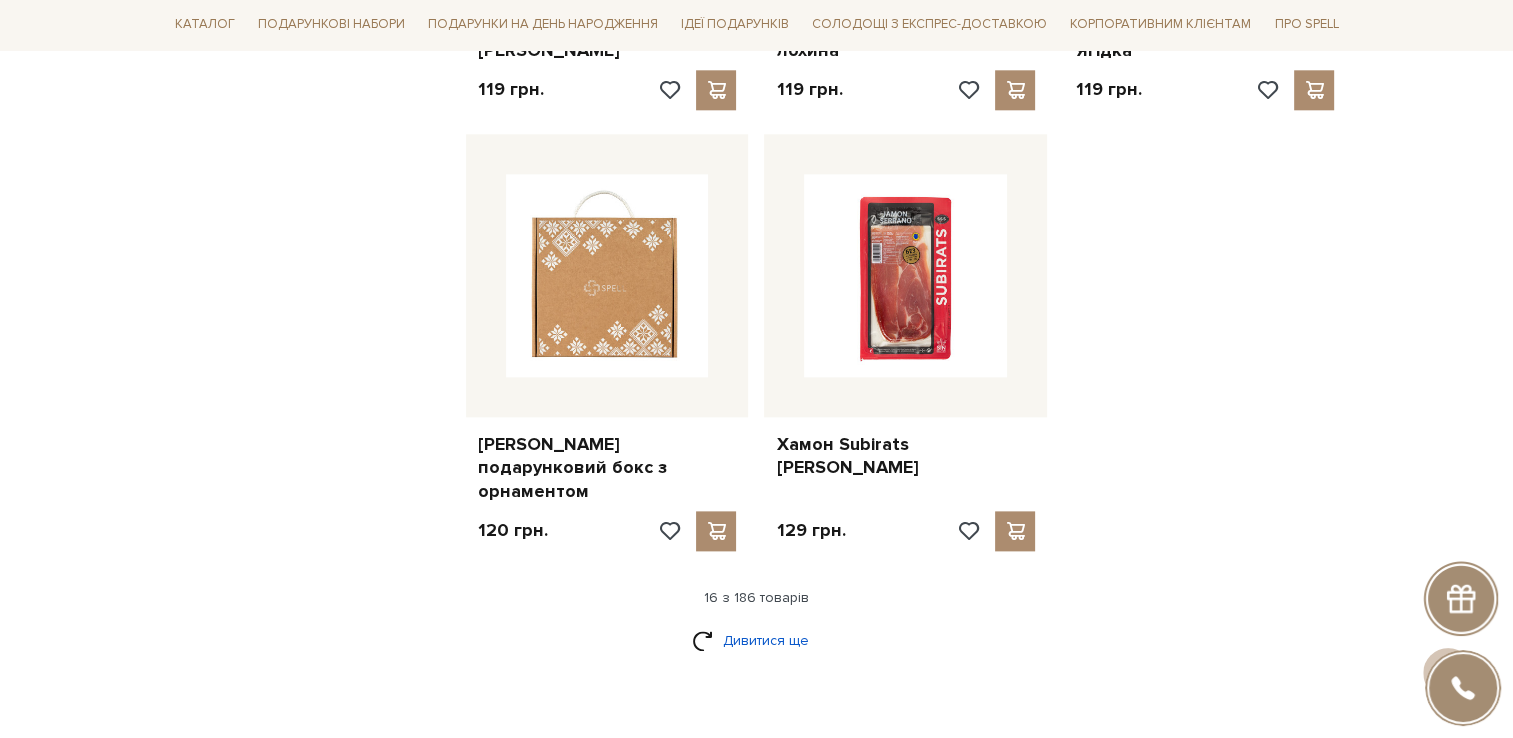 click on "Дивитися ще" at bounding box center [757, 640] 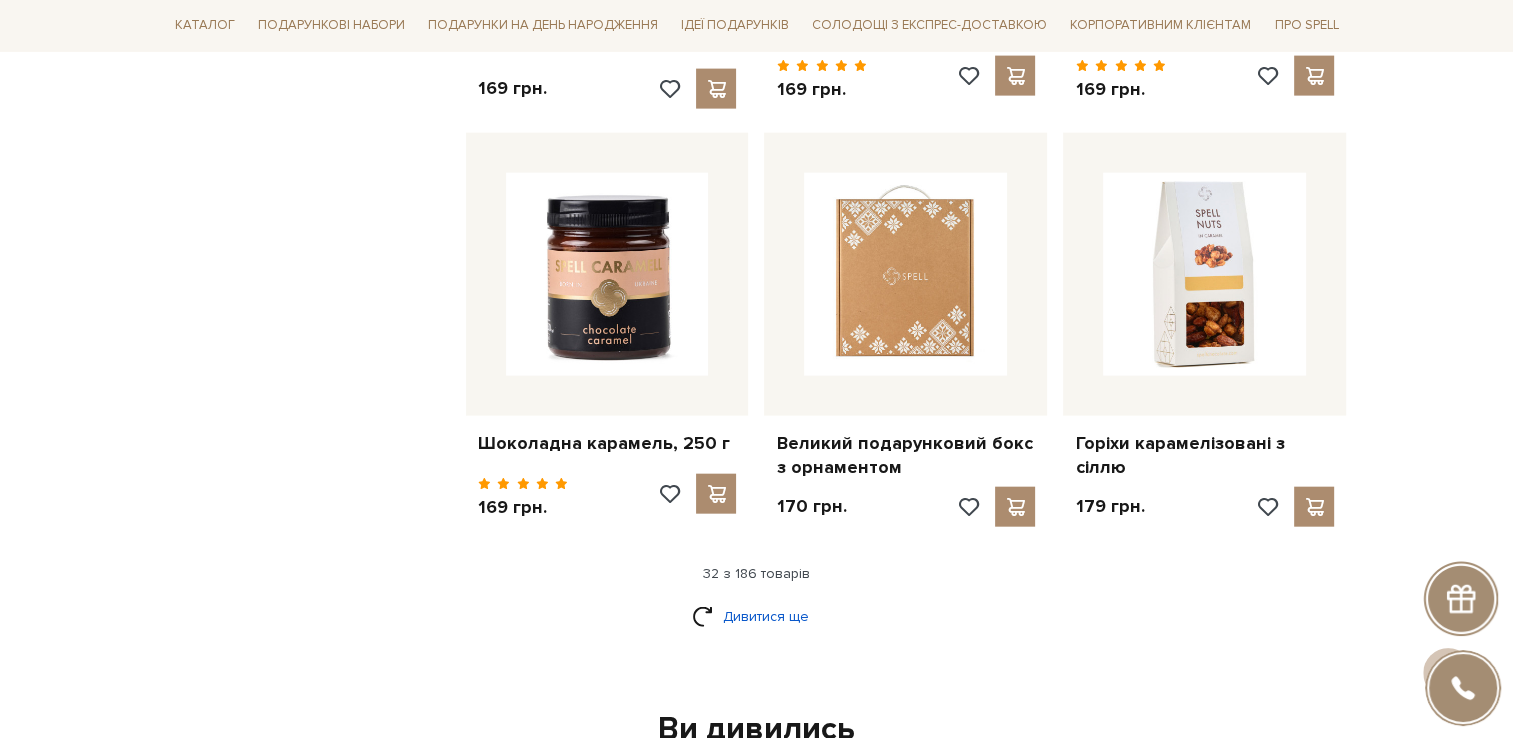 scroll, scrollTop: 4548, scrollLeft: 0, axis: vertical 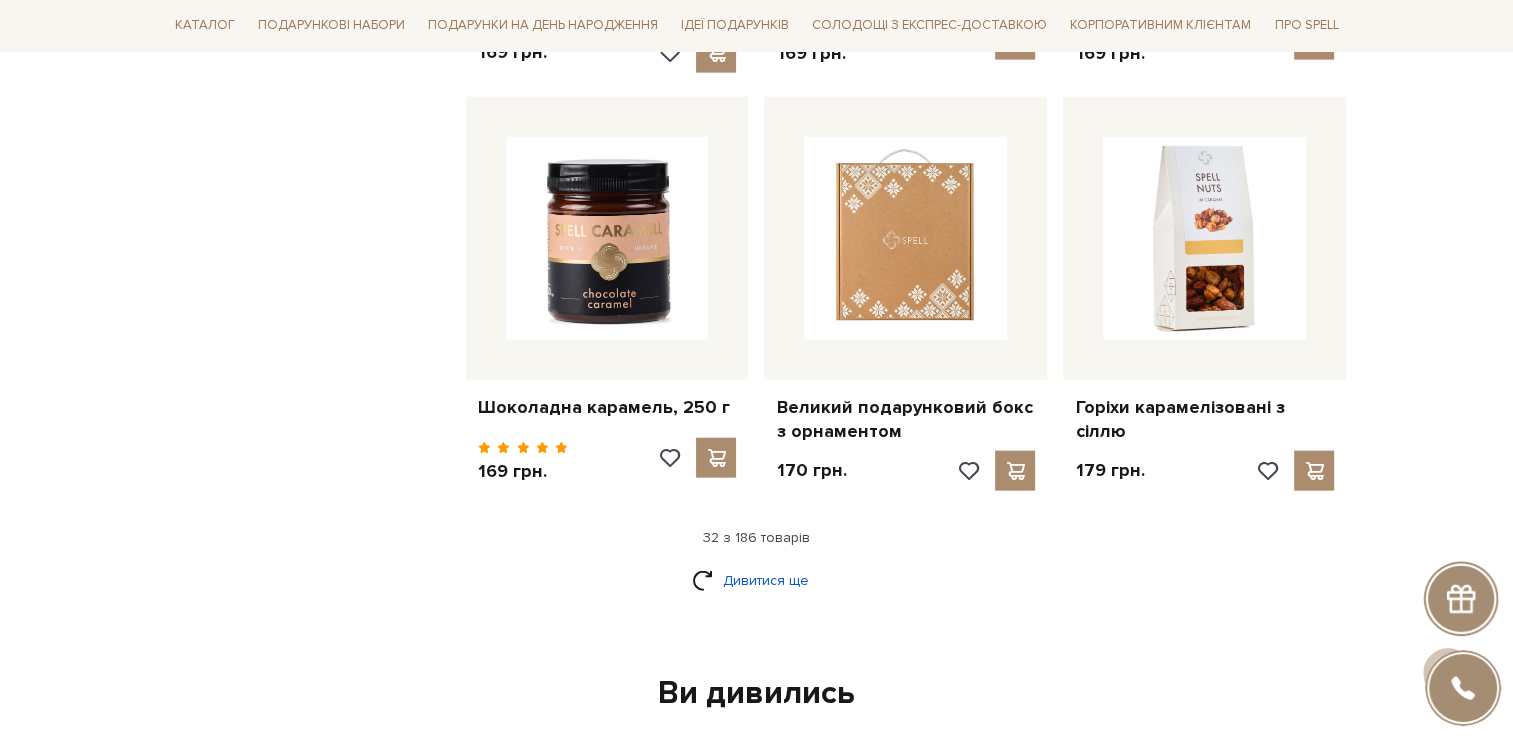 click on "Дивитися ще" at bounding box center [757, 580] 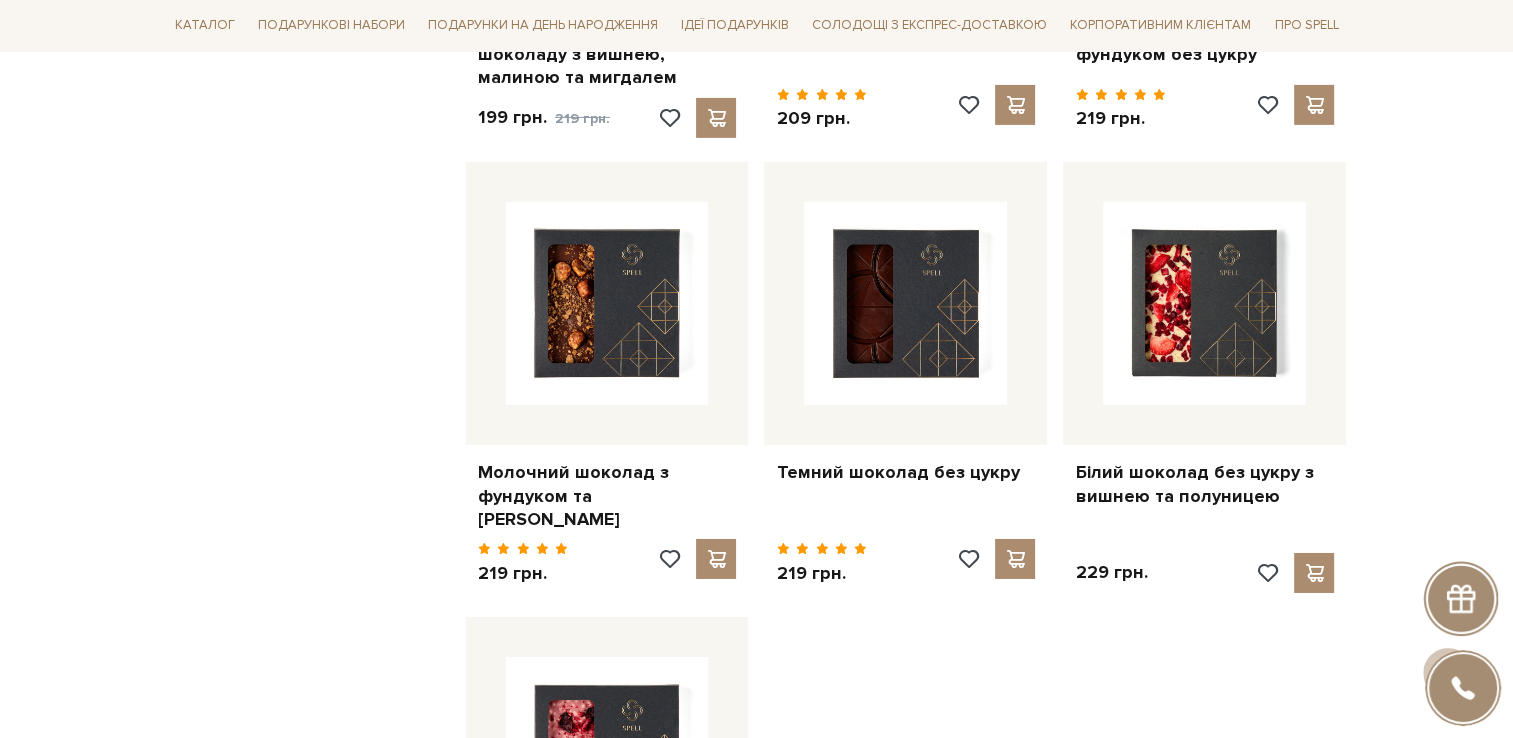 scroll, scrollTop: 7048, scrollLeft: 0, axis: vertical 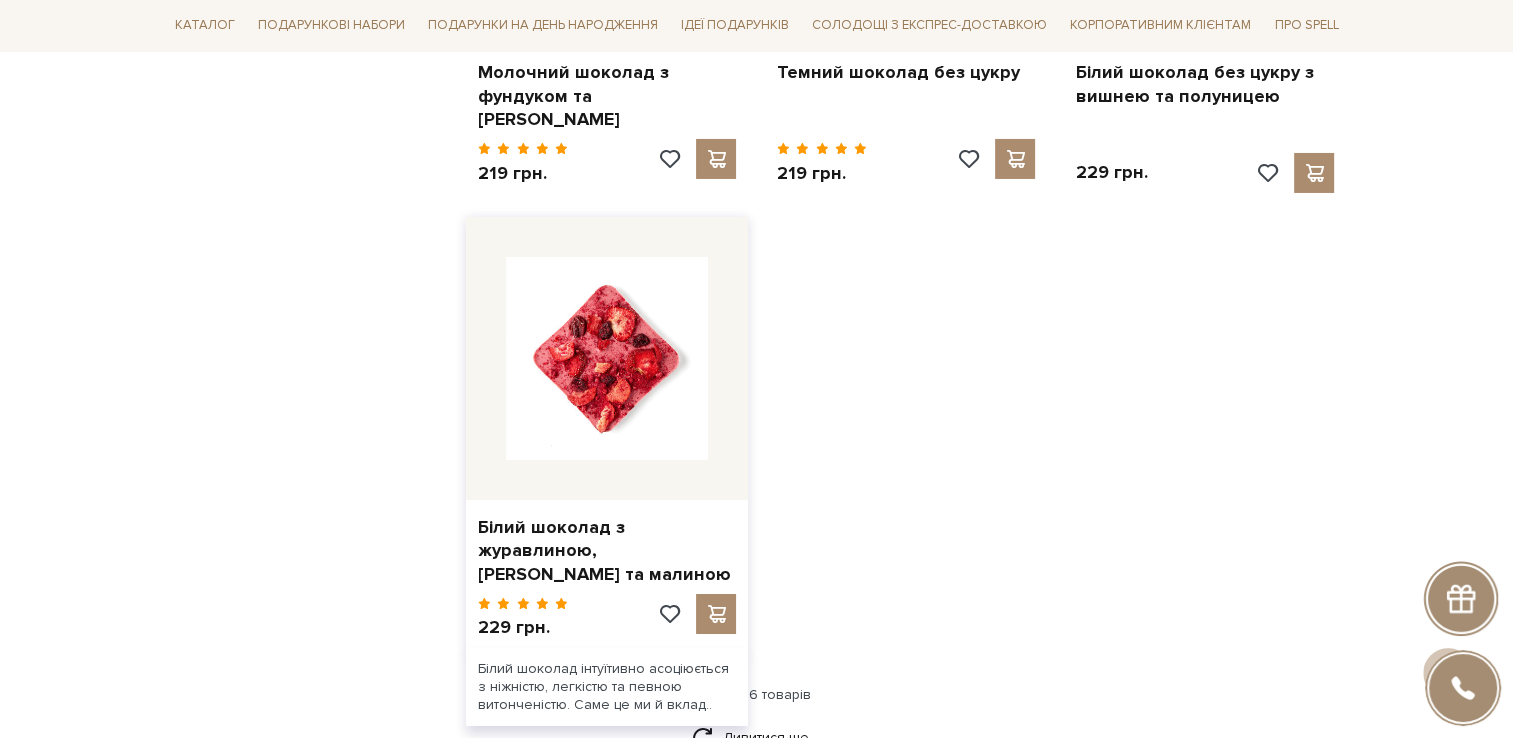 click at bounding box center [607, 358] 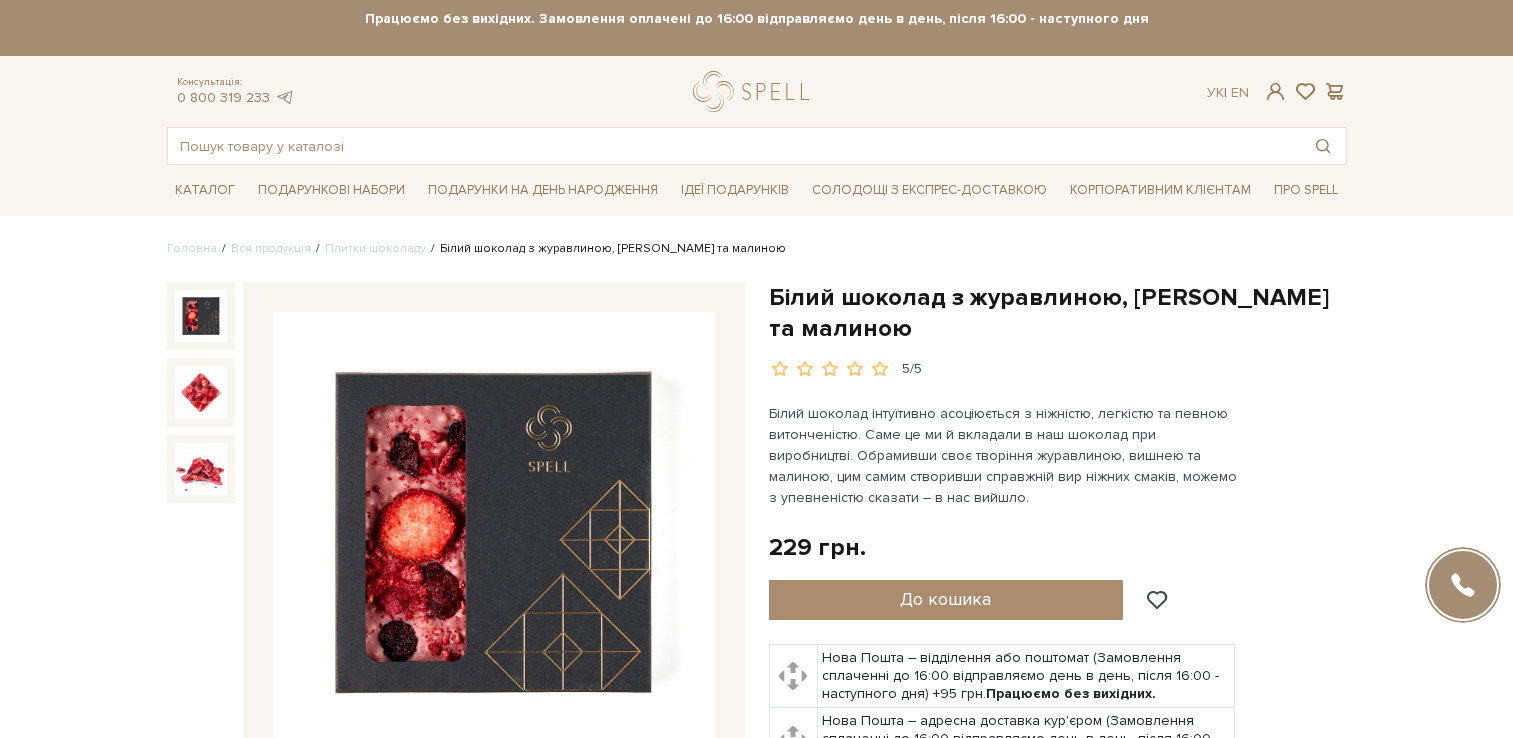 scroll, scrollTop: 0, scrollLeft: 0, axis: both 